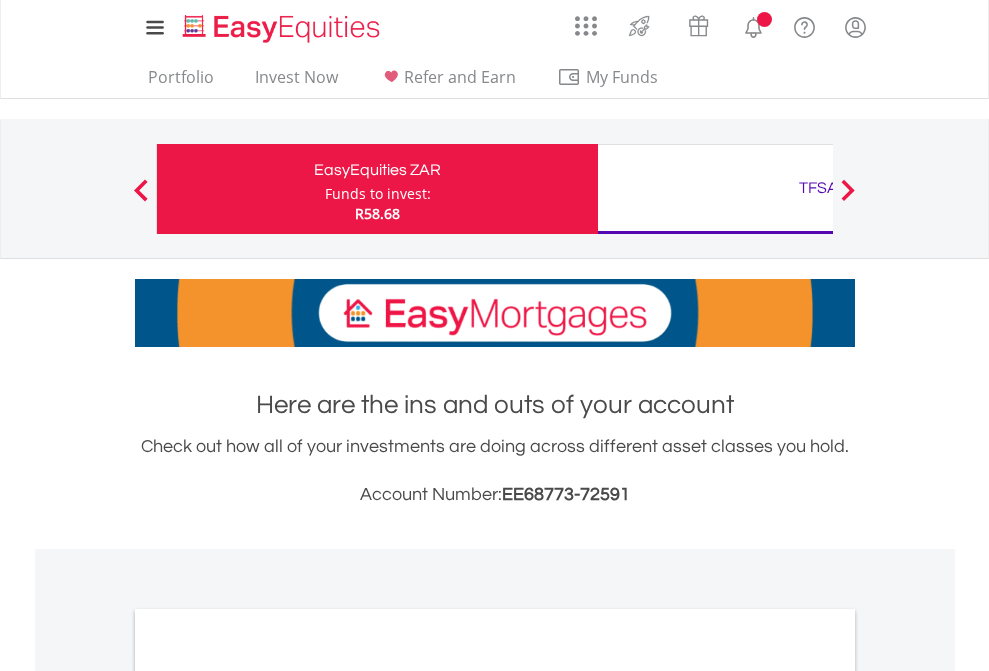 scroll, scrollTop: 0, scrollLeft: 0, axis: both 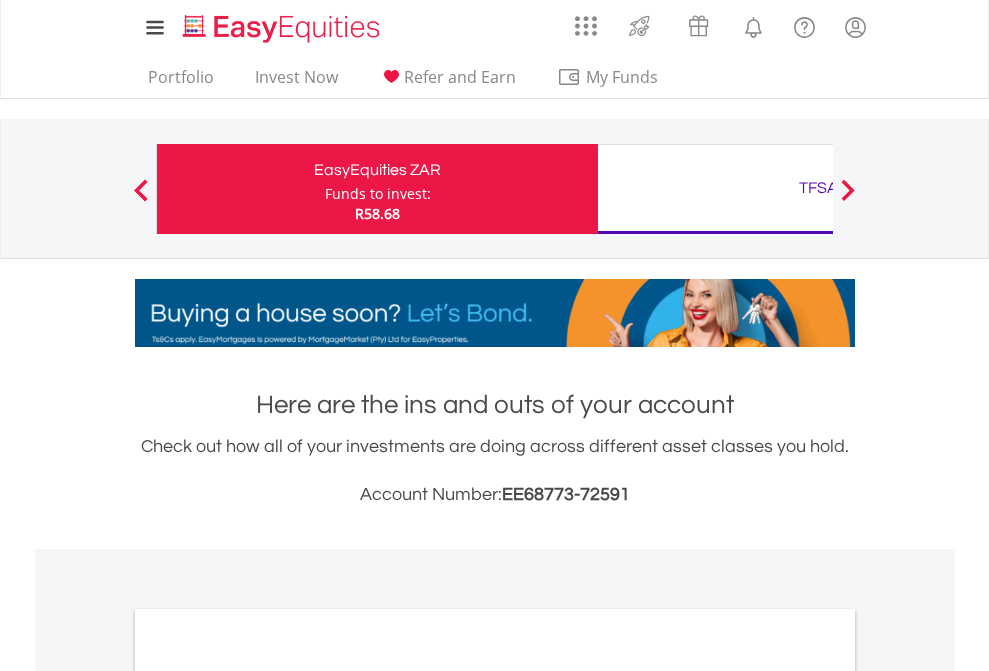 click on "Funds to invest:" at bounding box center (378, 194) 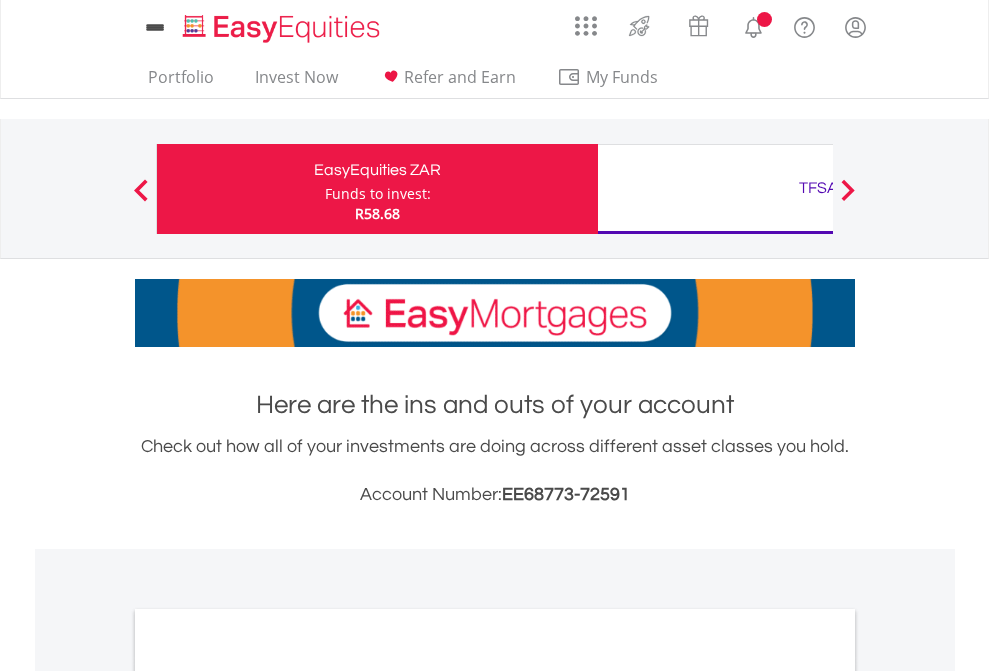 scroll, scrollTop: 0, scrollLeft: 0, axis: both 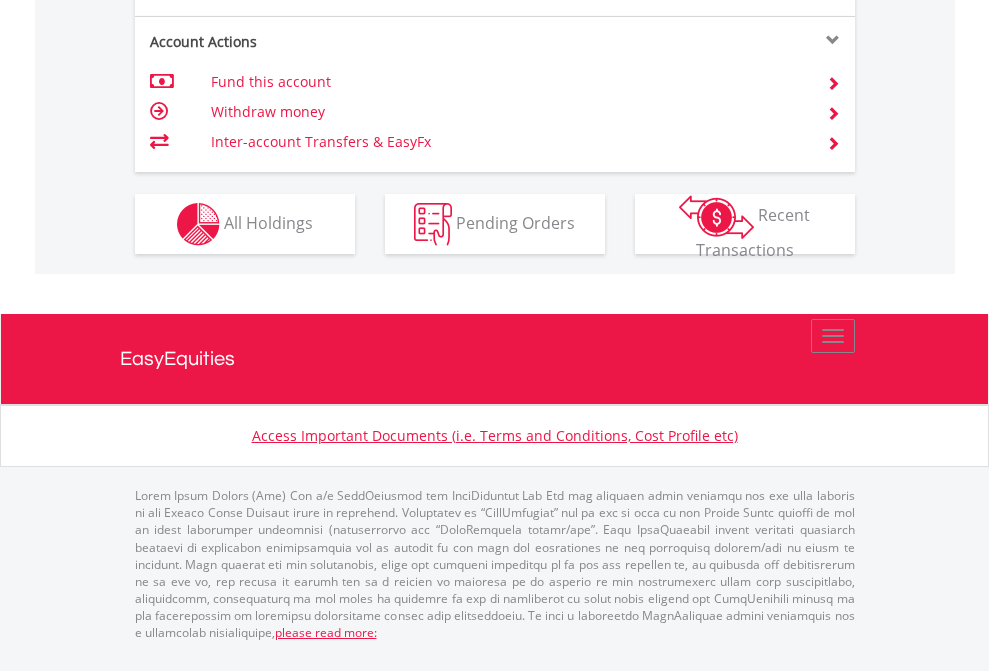 click on "Investment types" at bounding box center (706, -337) 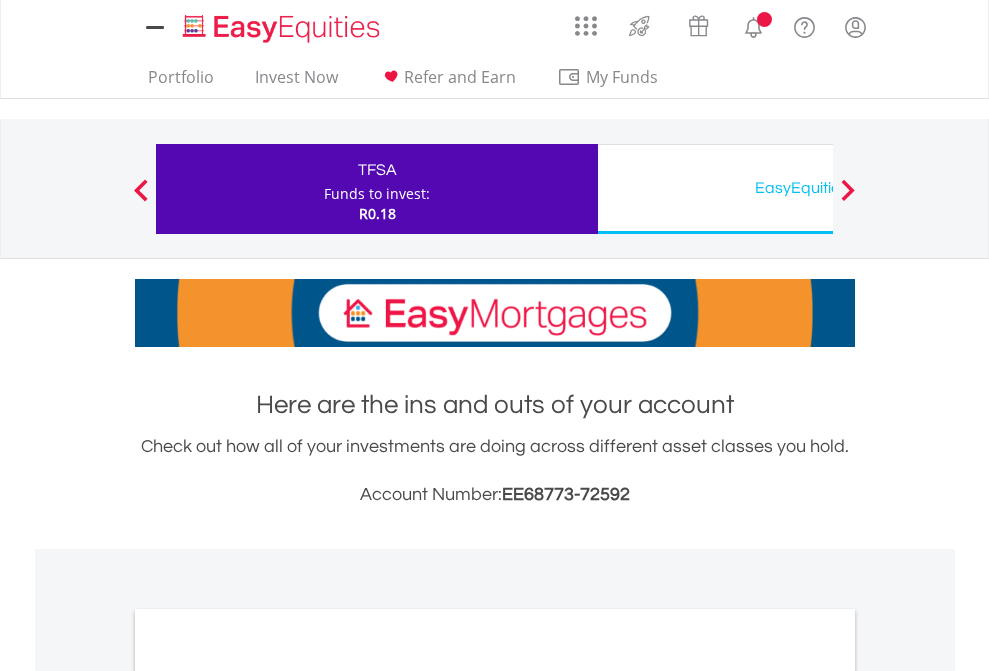 scroll, scrollTop: 0, scrollLeft: 0, axis: both 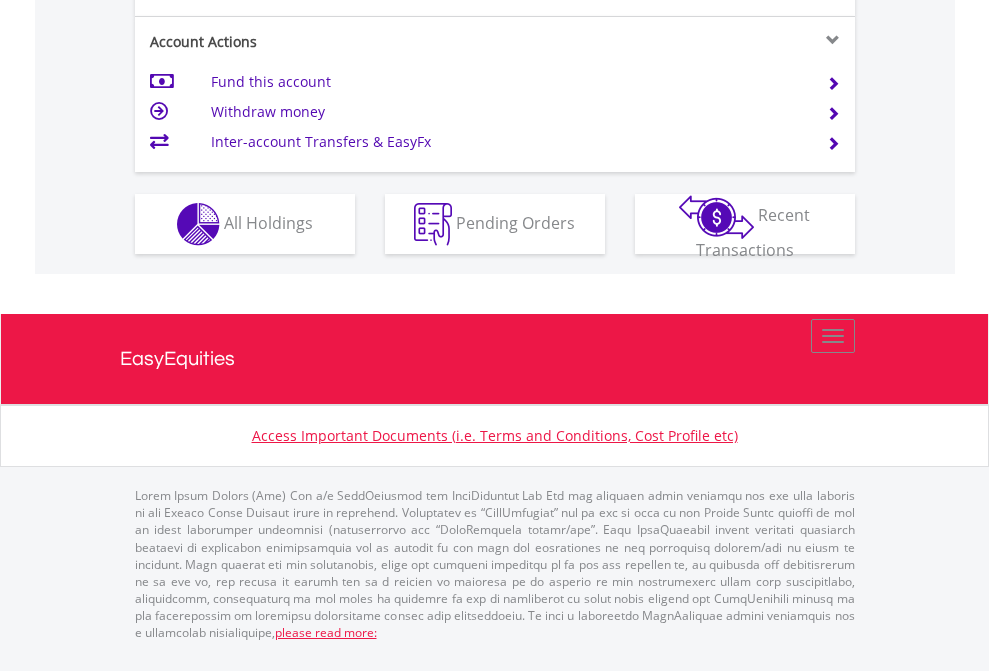 click on "Investment types" at bounding box center [706, -337] 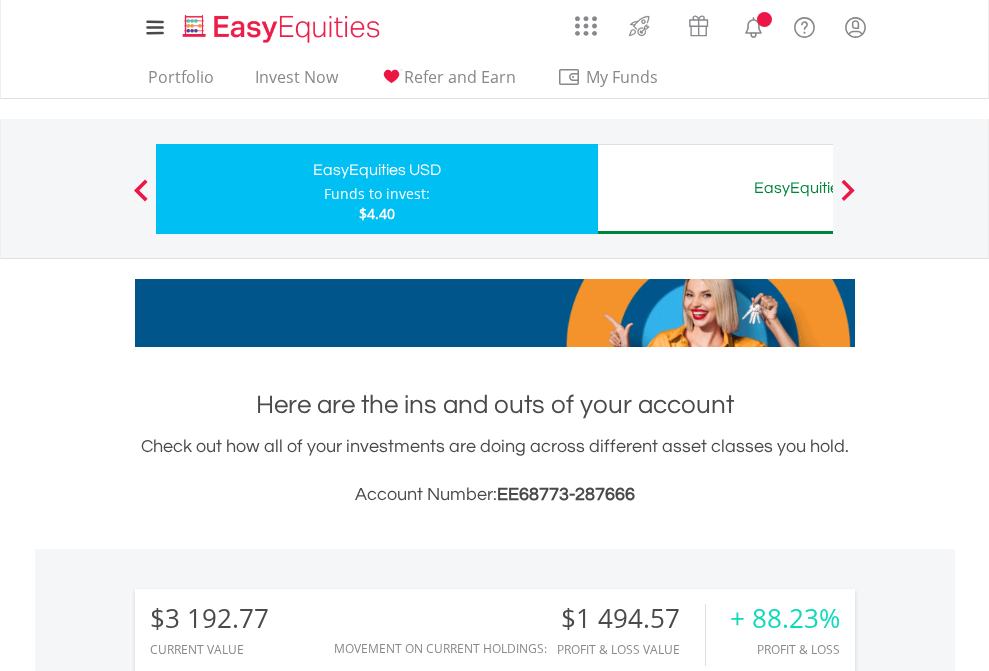 scroll, scrollTop: 1342, scrollLeft: 0, axis: vertical 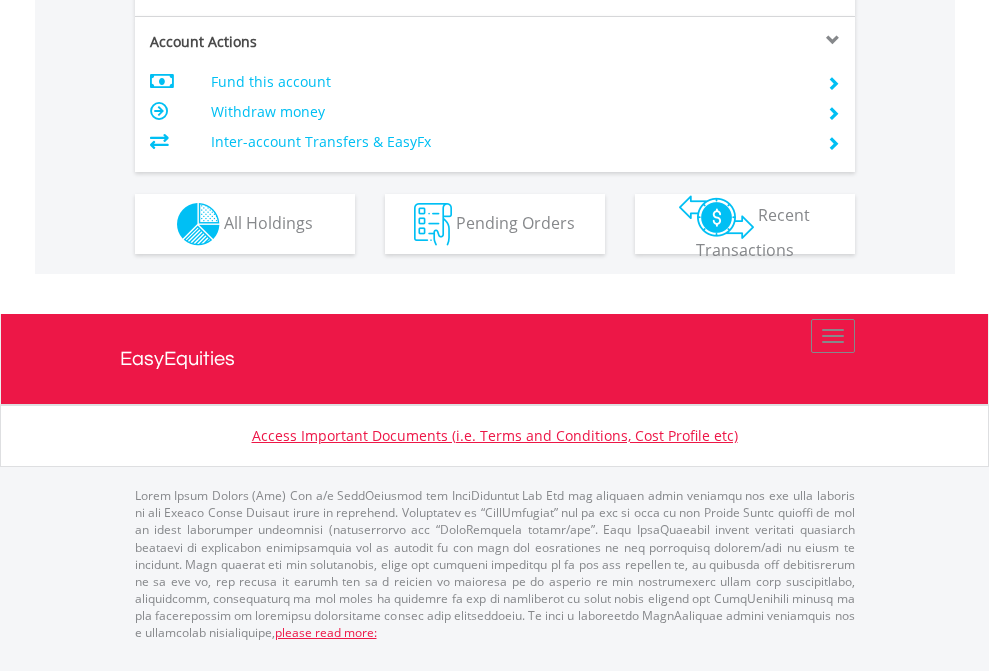 click on "Investment types" at bounding box center [706, -337] 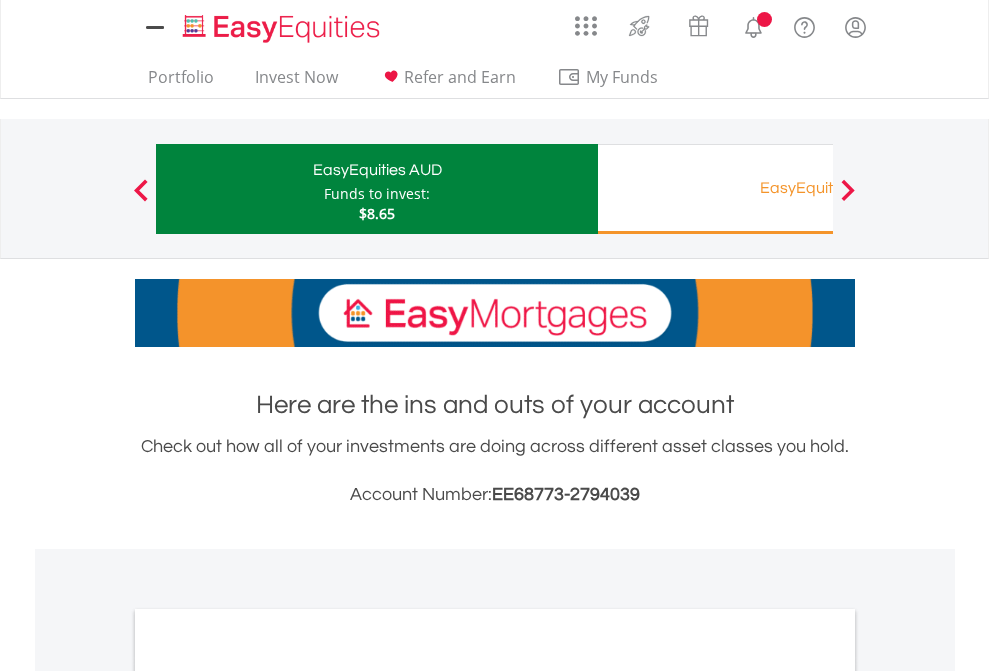 scroll, scrollTop: 0, scrollLeft: 0, axis: both 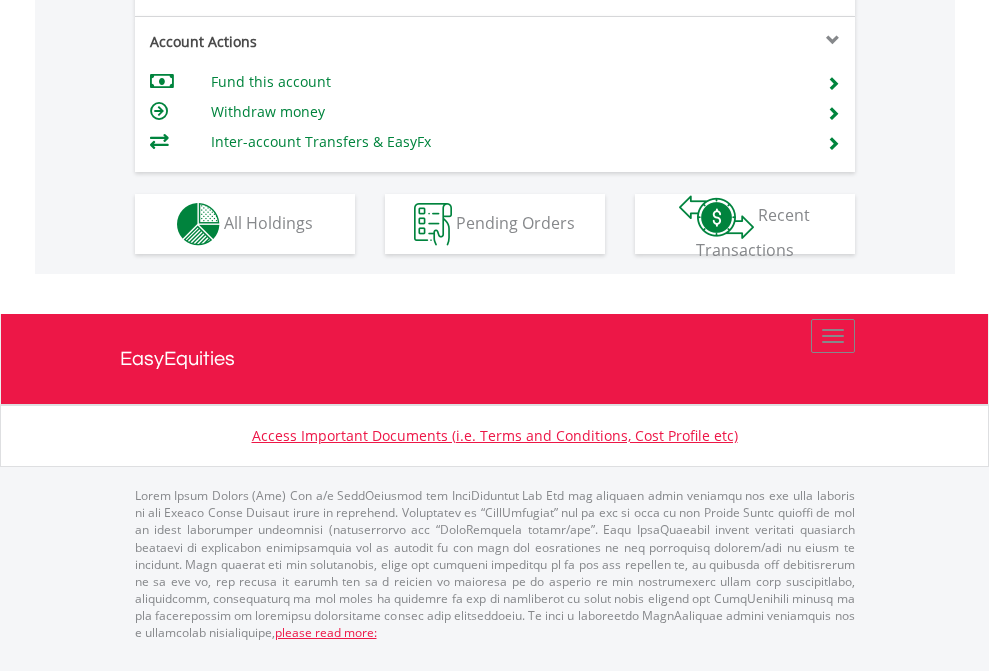 click on "Investment types" at bounding box center (706, -337) 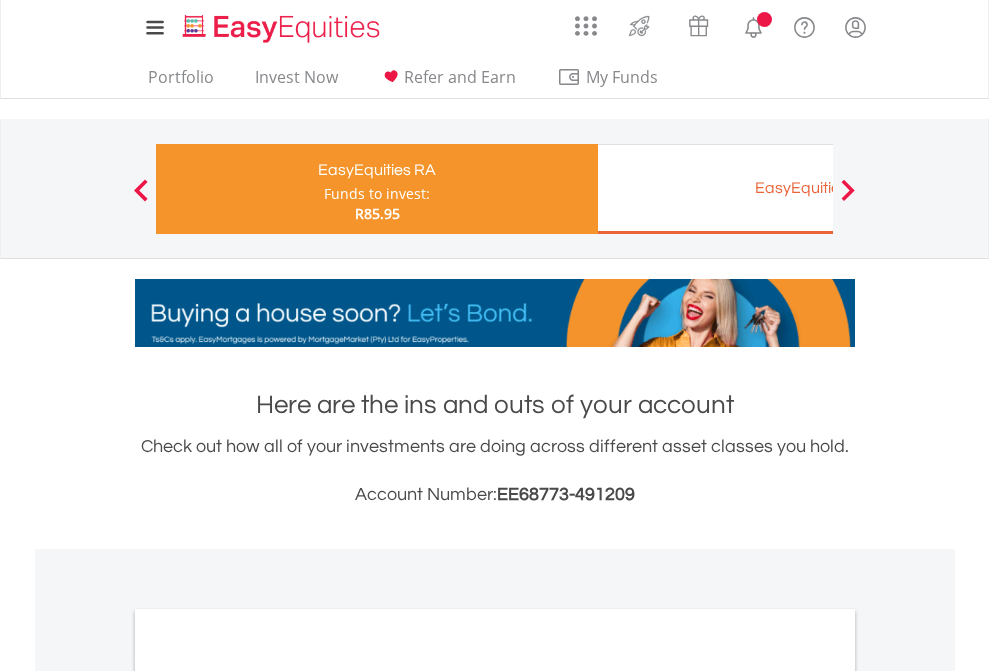 scroll, scrollTop: 0, scrollLeft: 0, axis: both 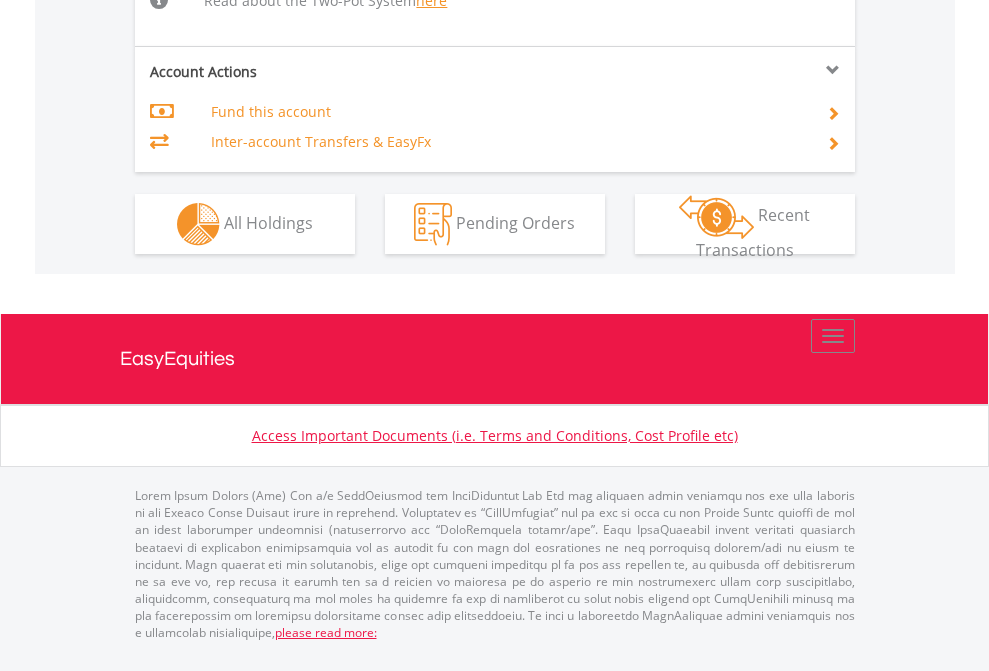 click on "Investment types" at bounding box center (706, -498) 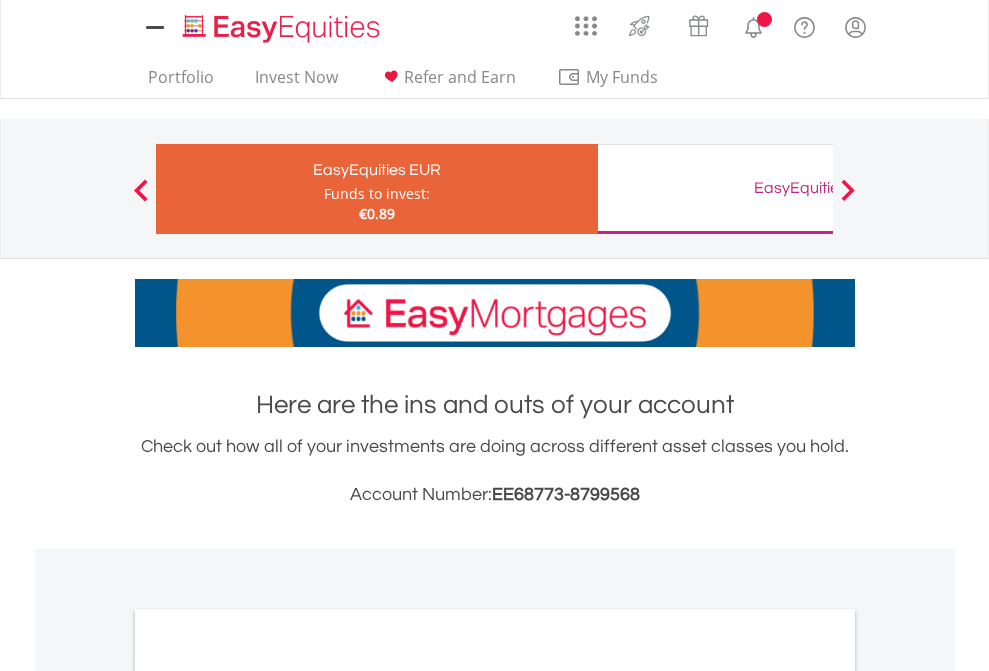 scroll, scrollTop: 0, scrollLeft: 0, axis: both 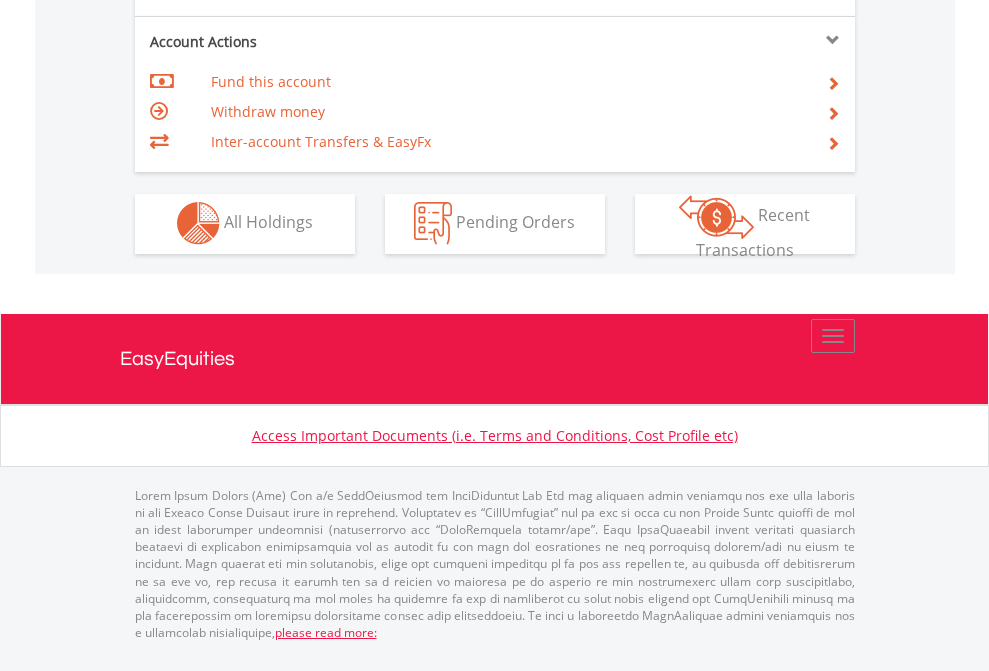 click on "Investment types" at bounding box center (706, -353) 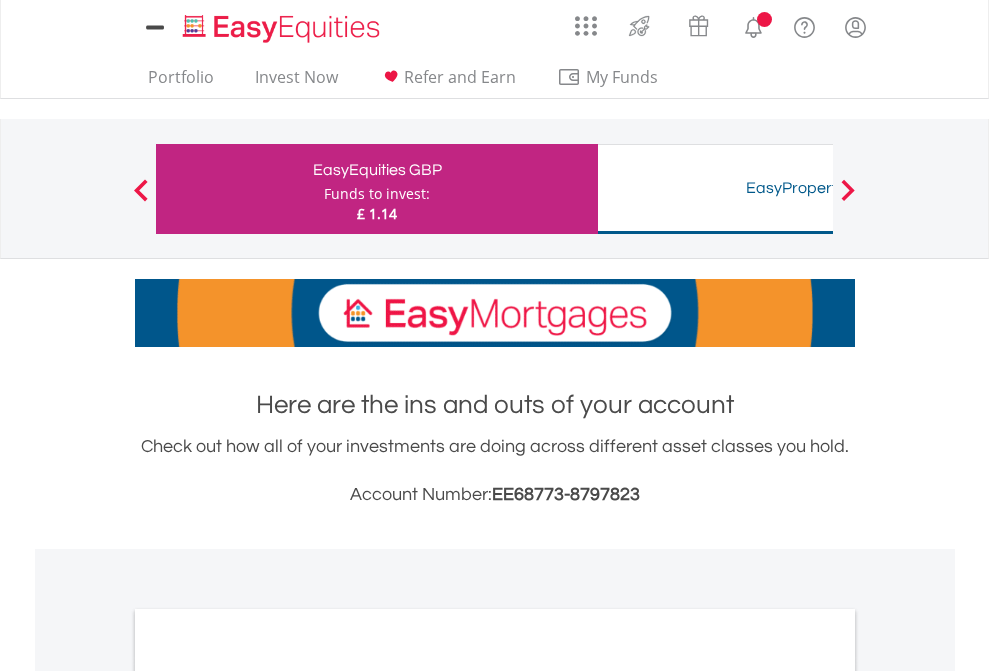 scroll, scrollTop: 0, scrollLeft: 0, axis: both 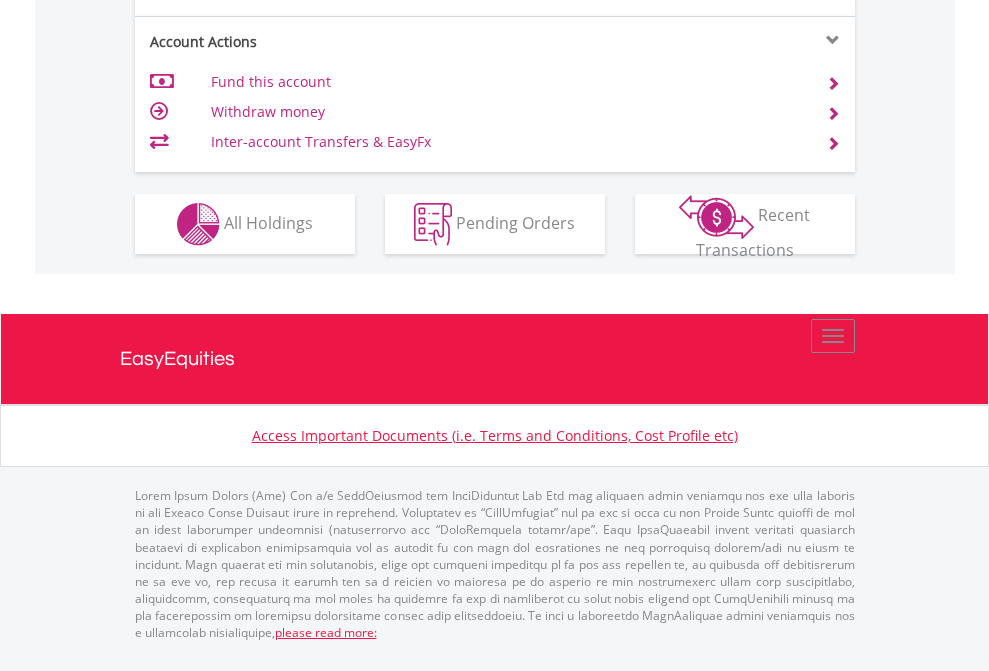 click on "Investment types" at bounding box center [706, -337] 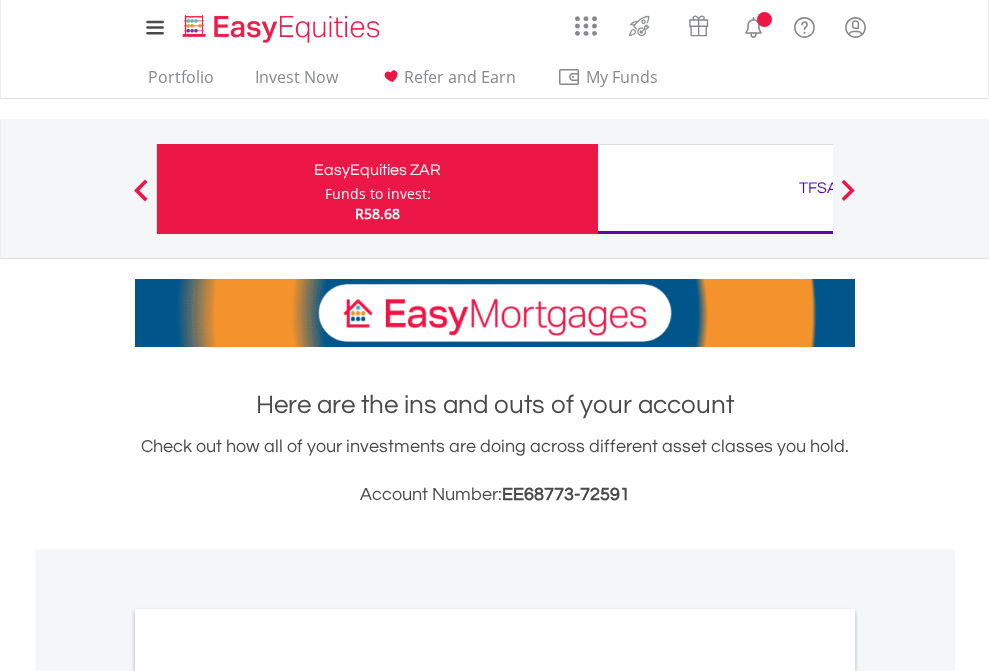 scroll, scrollTop: 1202, scrollLeft: 0, axis: vertical 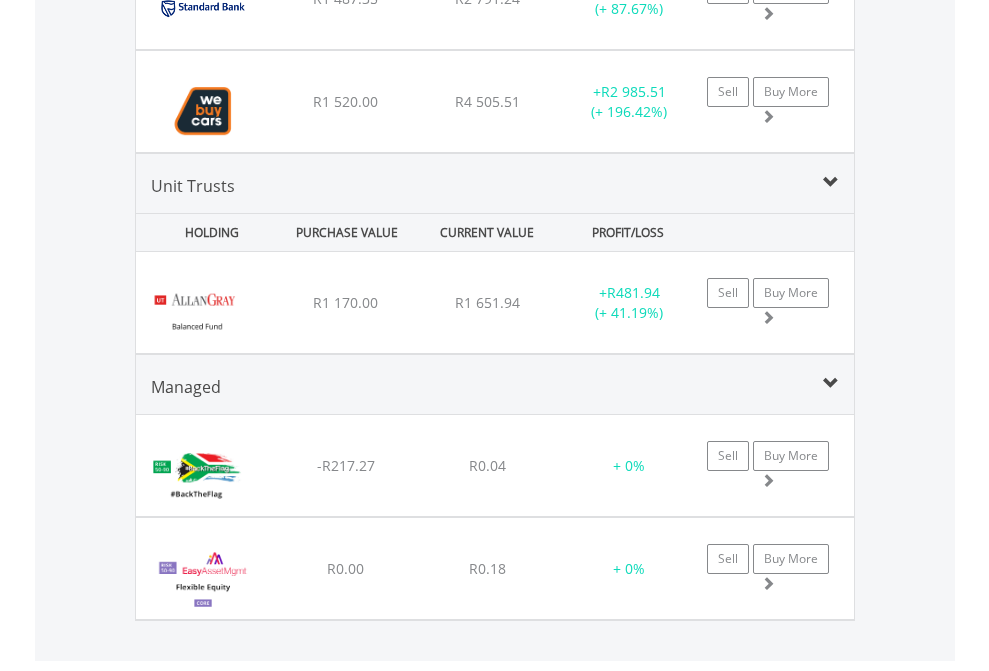click on "TFSA" at bounding box center [818, -2196] 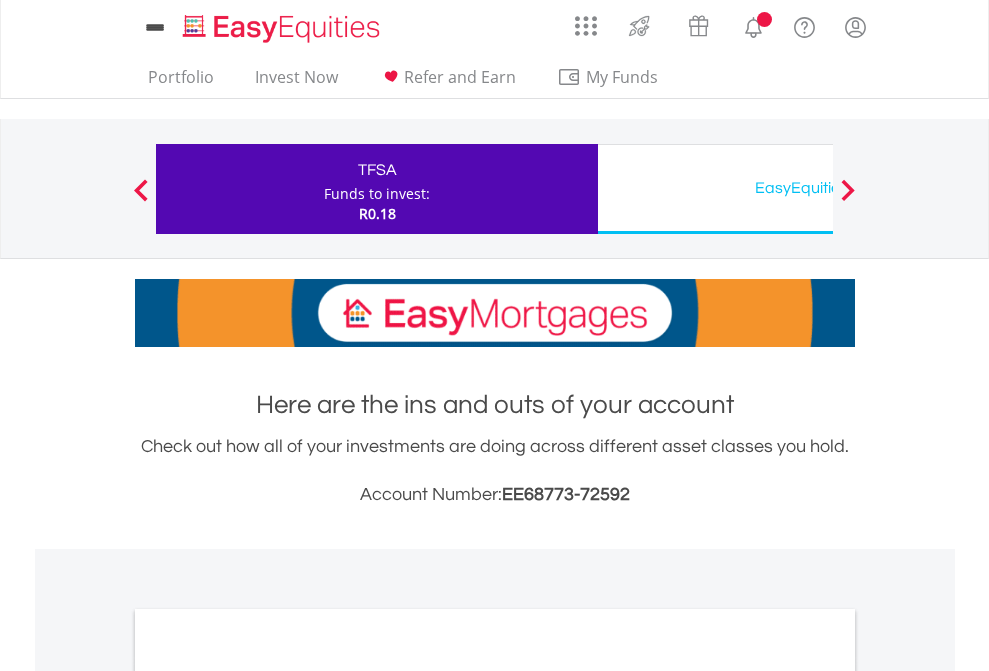 scroll, scrollTop: 0, scrollLeft: 0, axis: both 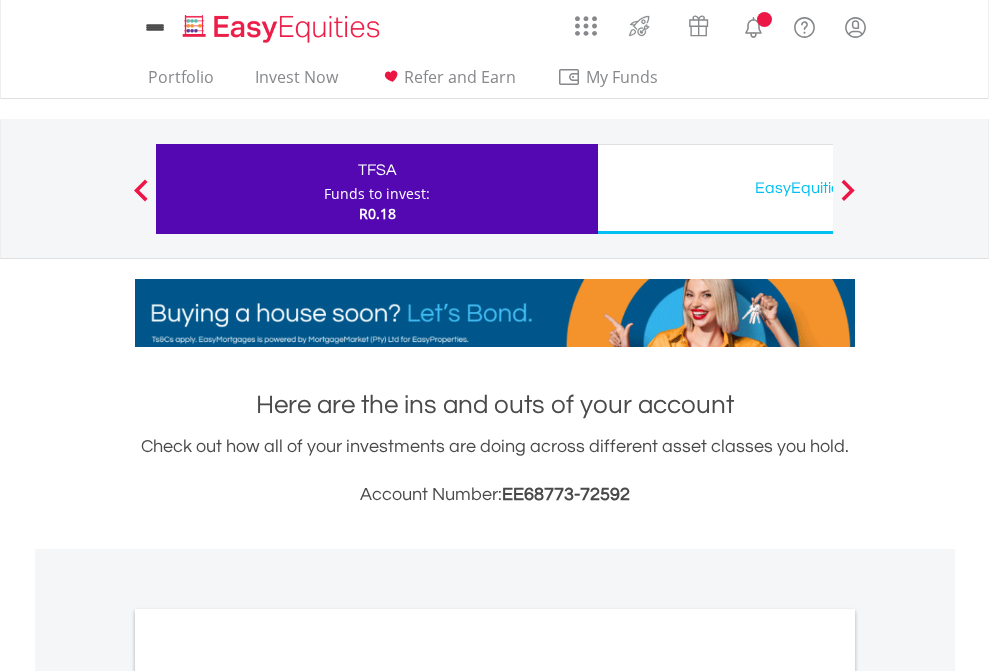click on "All Holdings" at bounding box center (268, 1096) 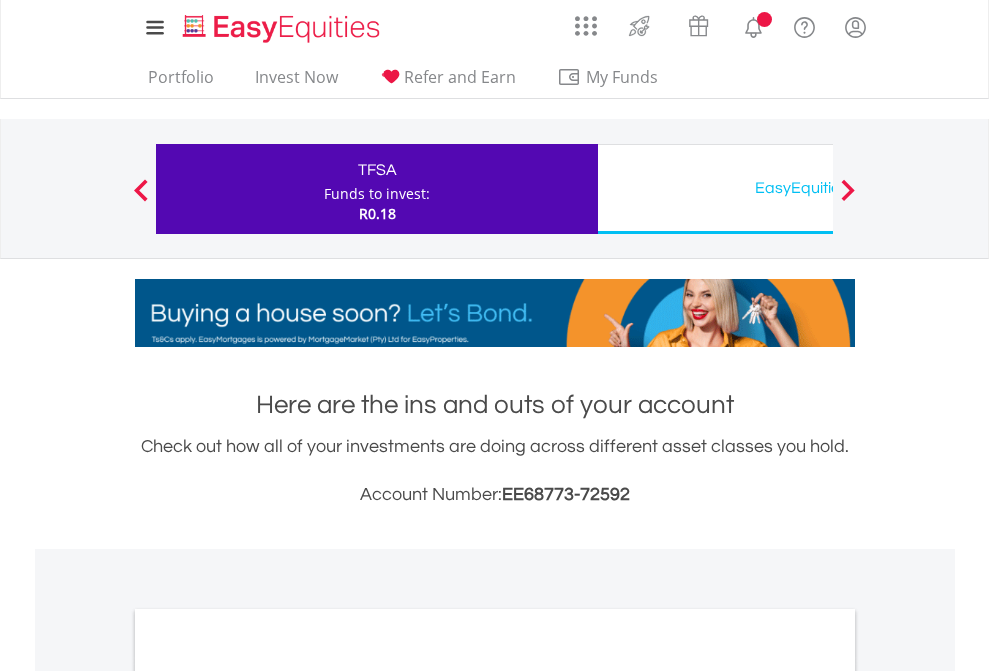 scroll, scrollTop: 1202, scrollLeft: 0, axis: vertical 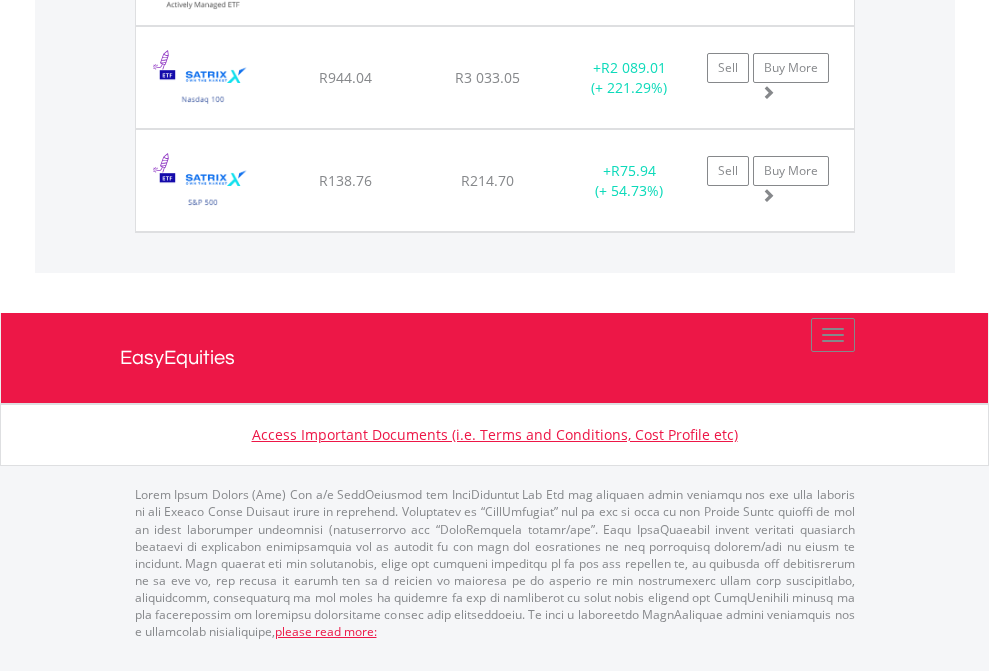 click on "EasyEquities USD" at bounding box center (818, -1585) 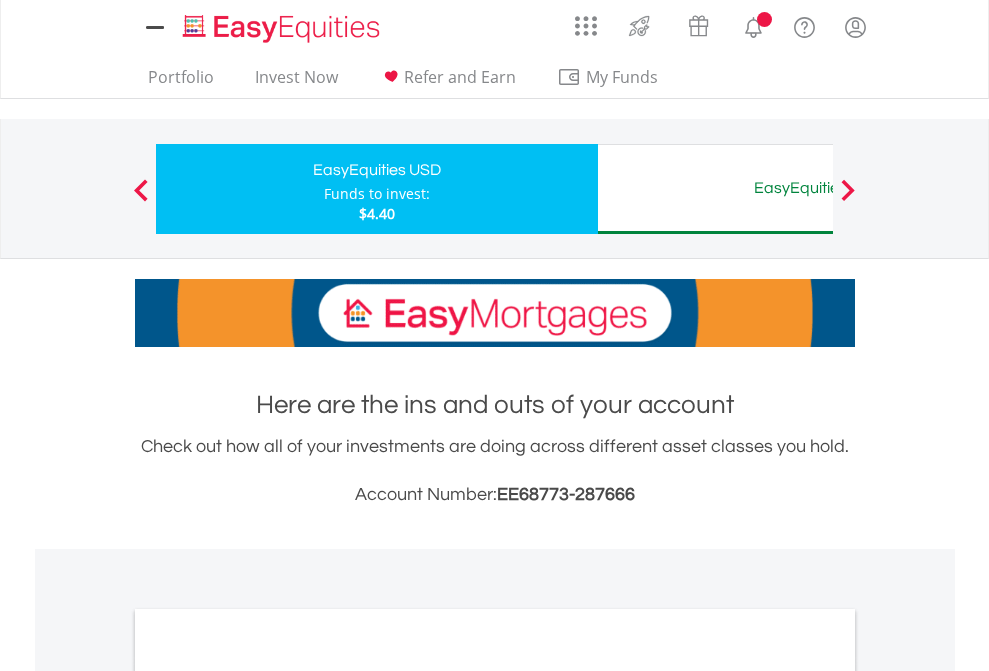 scroll, scrollTop: 0, scrollLeft: 0, axis: both 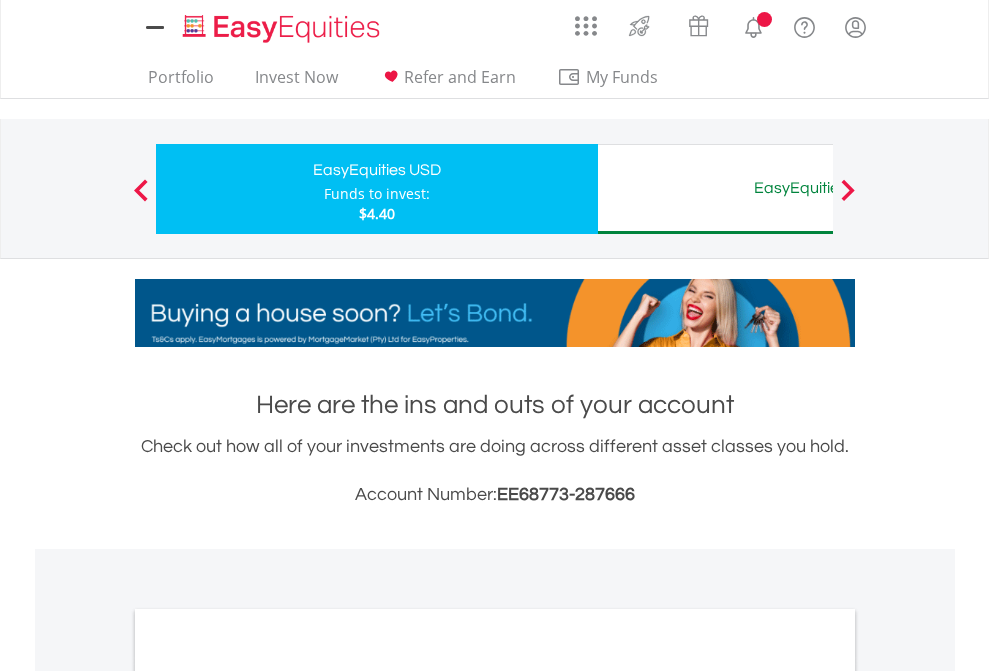 click on "All Holdings" at bounding box center (268, 1096) 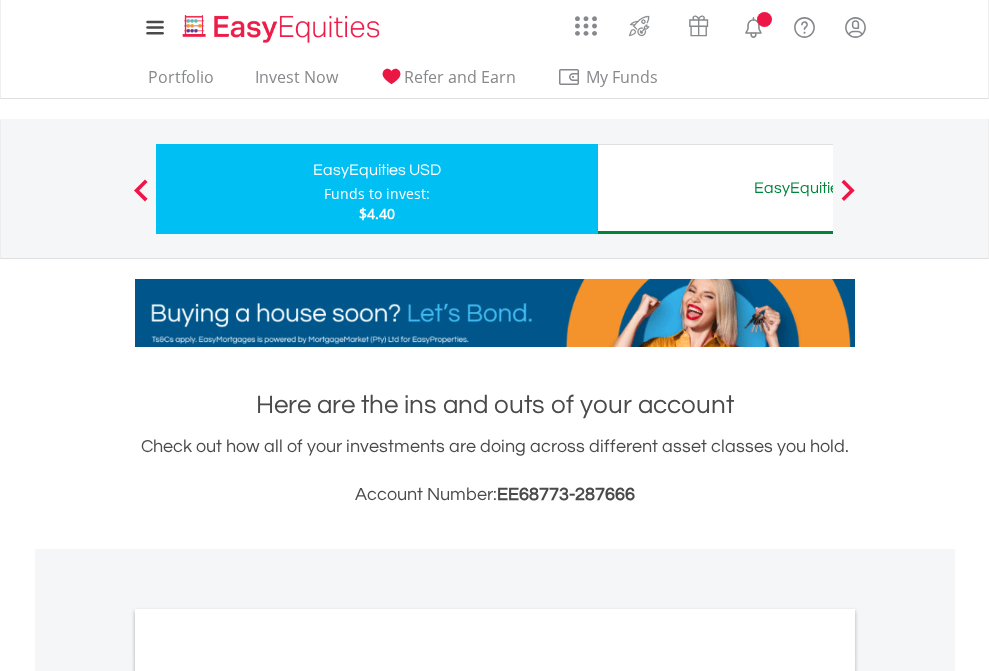 scroll, scrollTop: 1202, scrollLeft: 0, axis: vertical 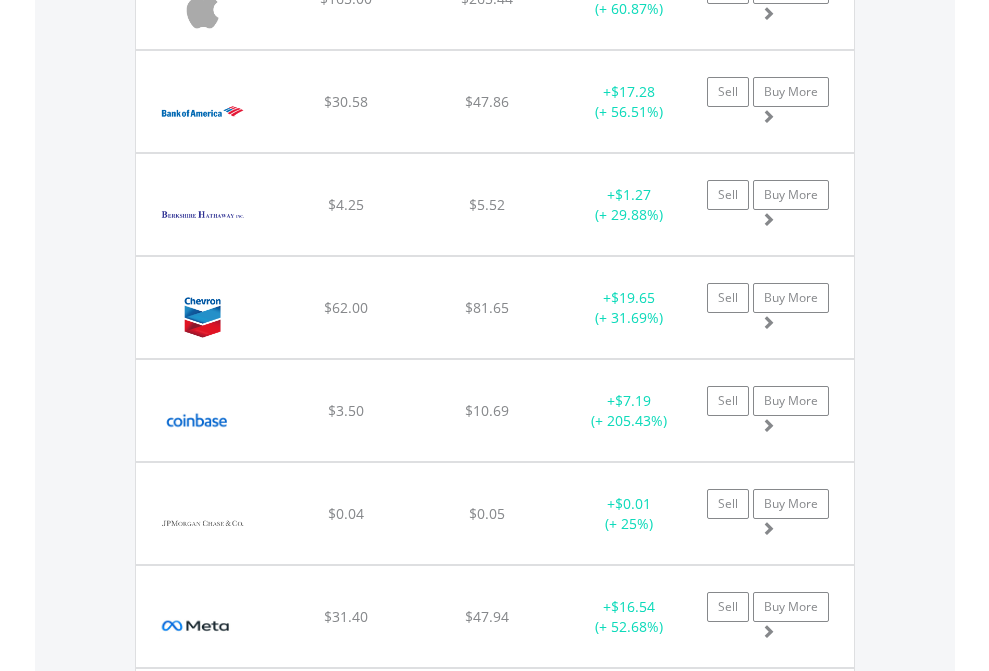 click on "EasyEquities AUD" at bounding box center (818, -2036) 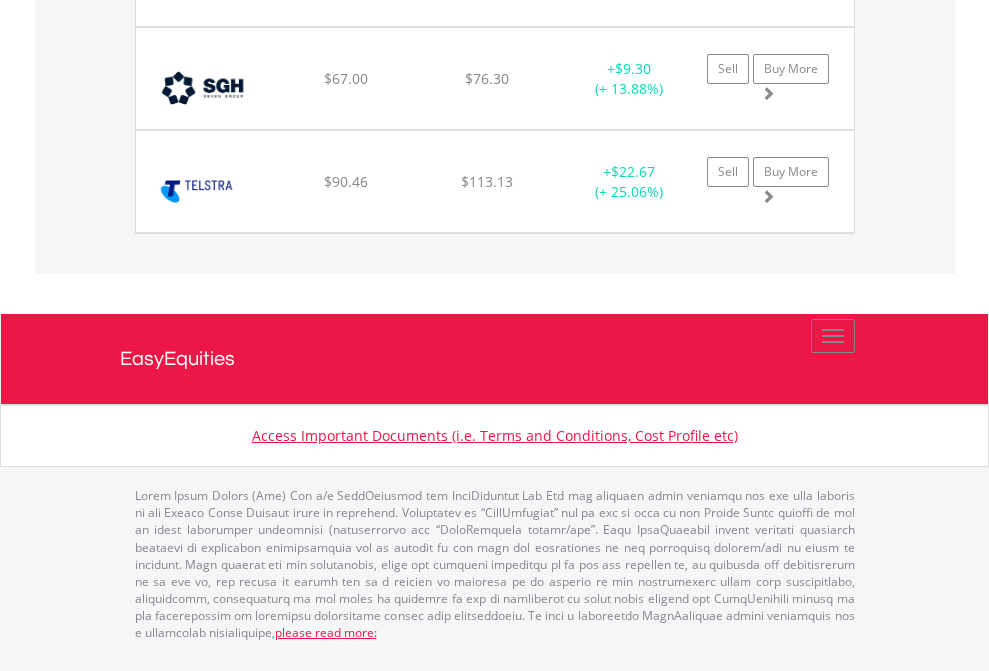 click on "EasyEquities RA" at bounding box center [818, -1174] 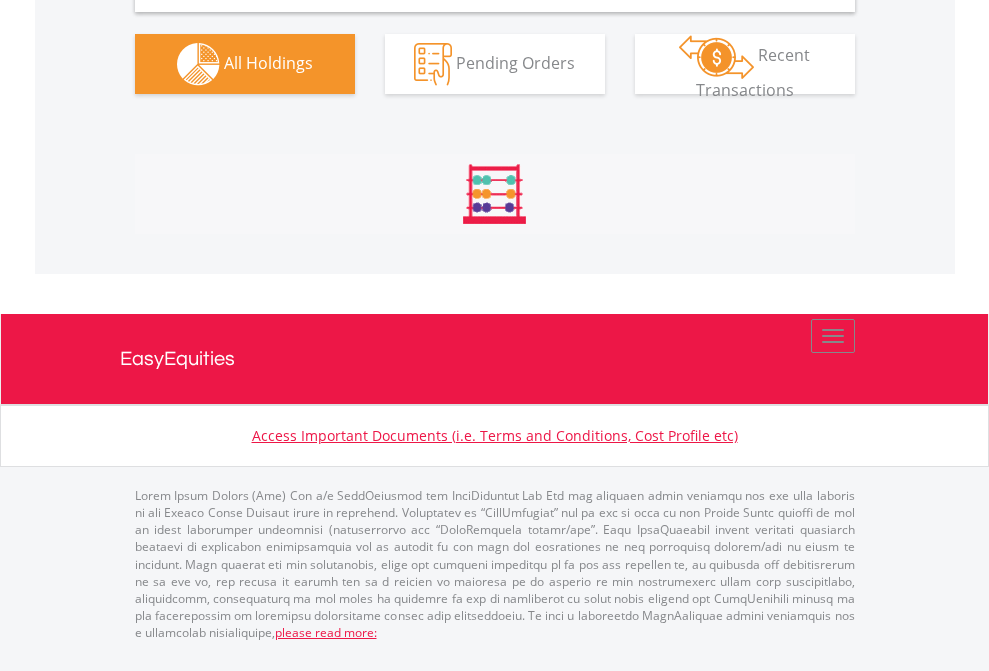 scroll, scrollTop: 1933, scrollLeft: 0, axis: vertical 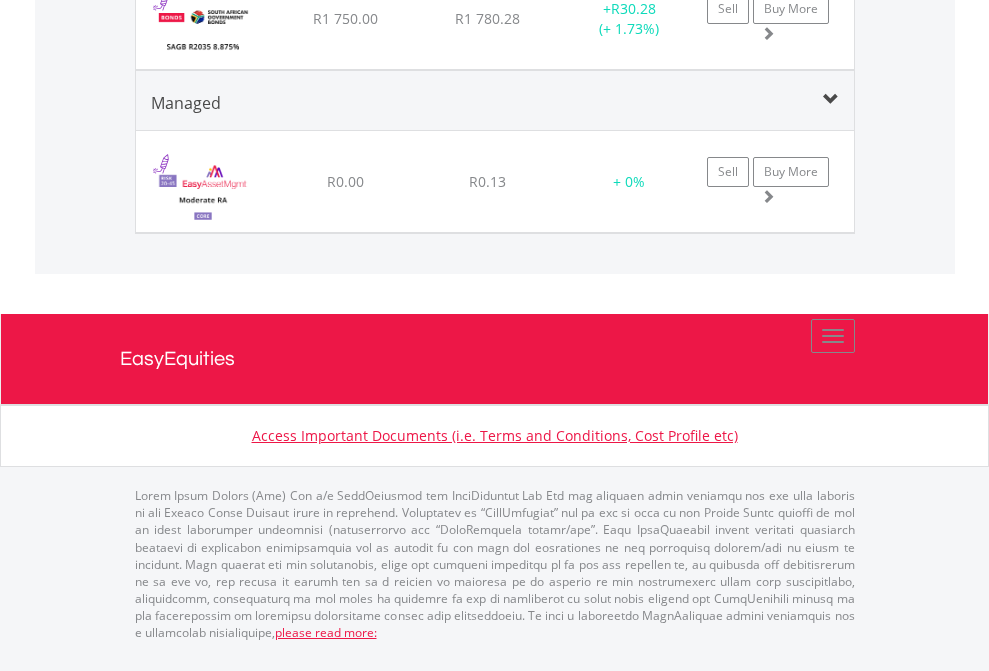 click on "EasyEquities EUR" at bounding box center [818, -1101] 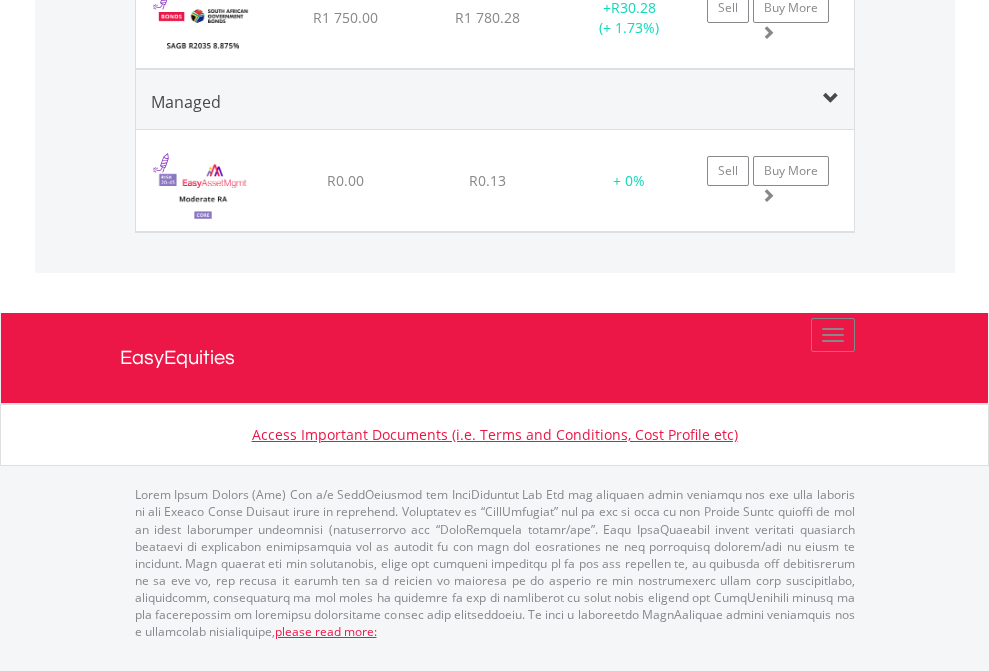 scroll, scrollTop: 144, scrollLeft: 0, axis: vertical 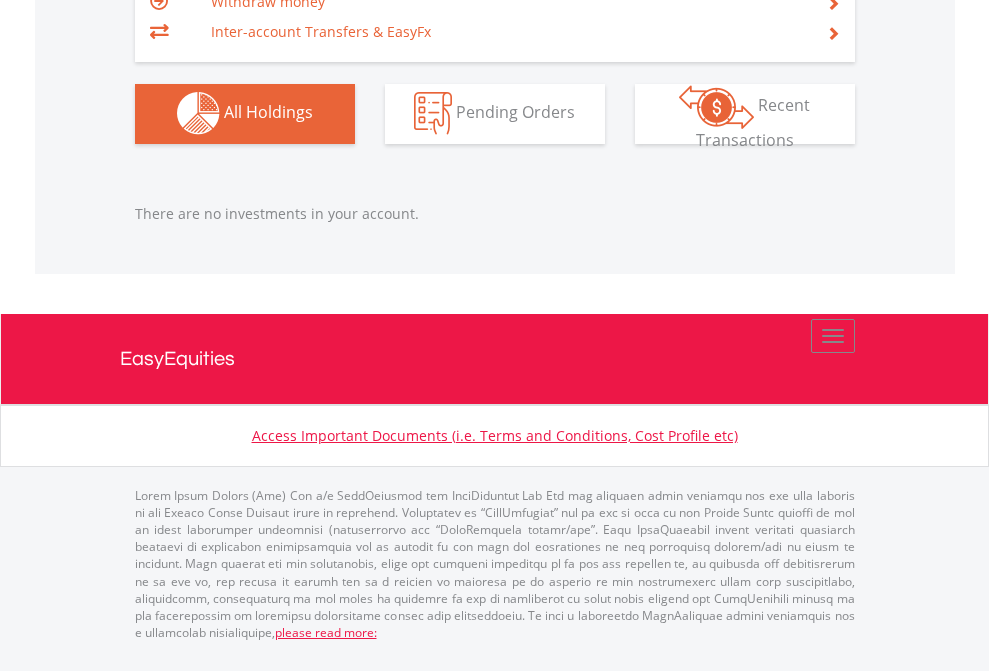 click on "EasyEquities GBP" at bounding box center [818, -1142] 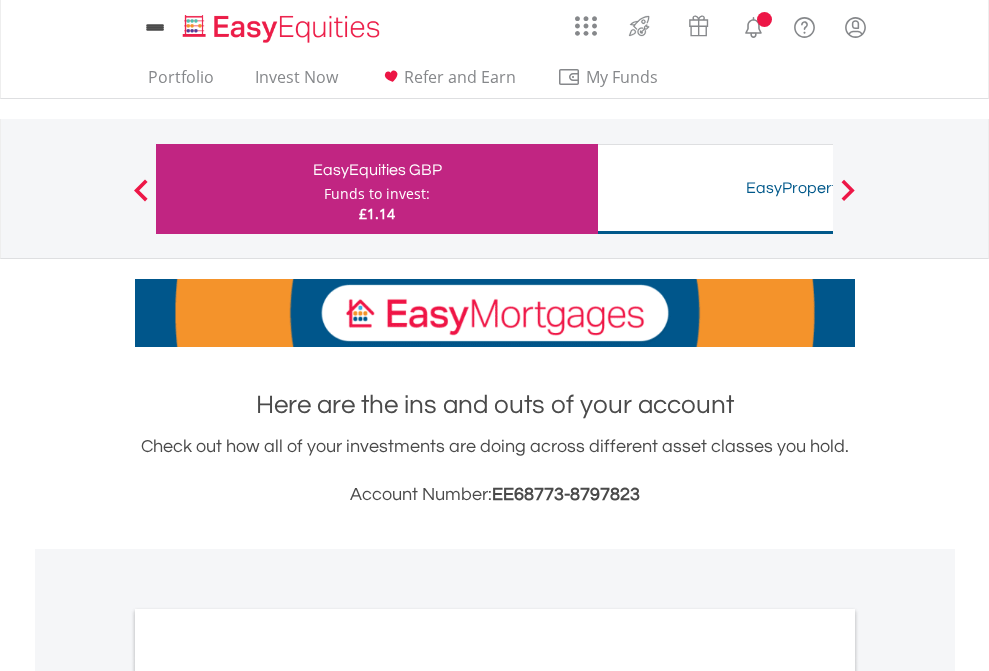 scroll, scrollTop: 1202, scrollLeft: 0, axis: vertical 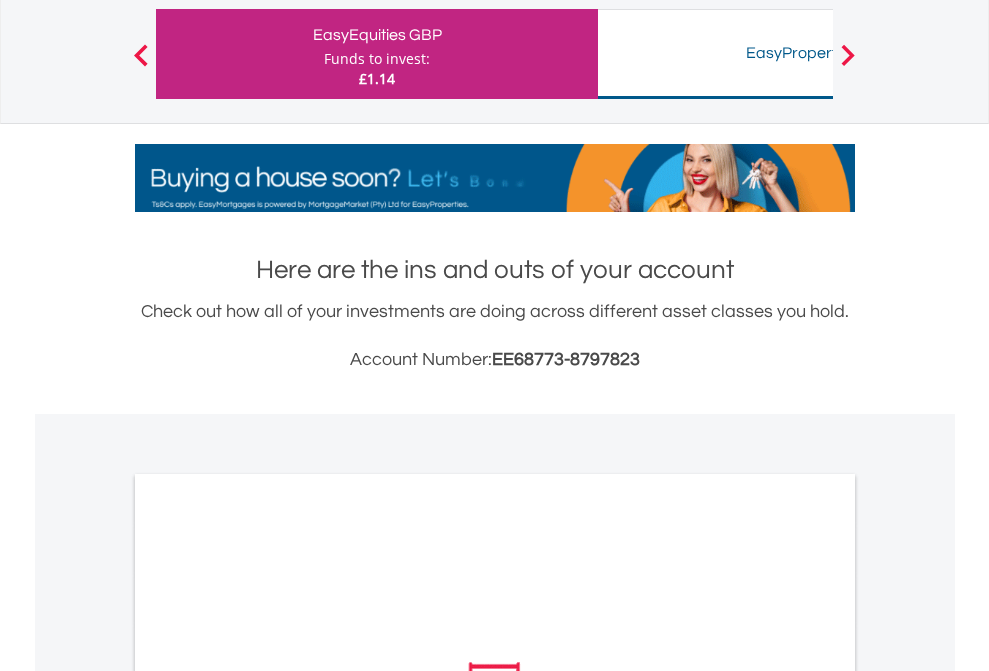 click on "All Holdings" at bounding box center [268, 961] 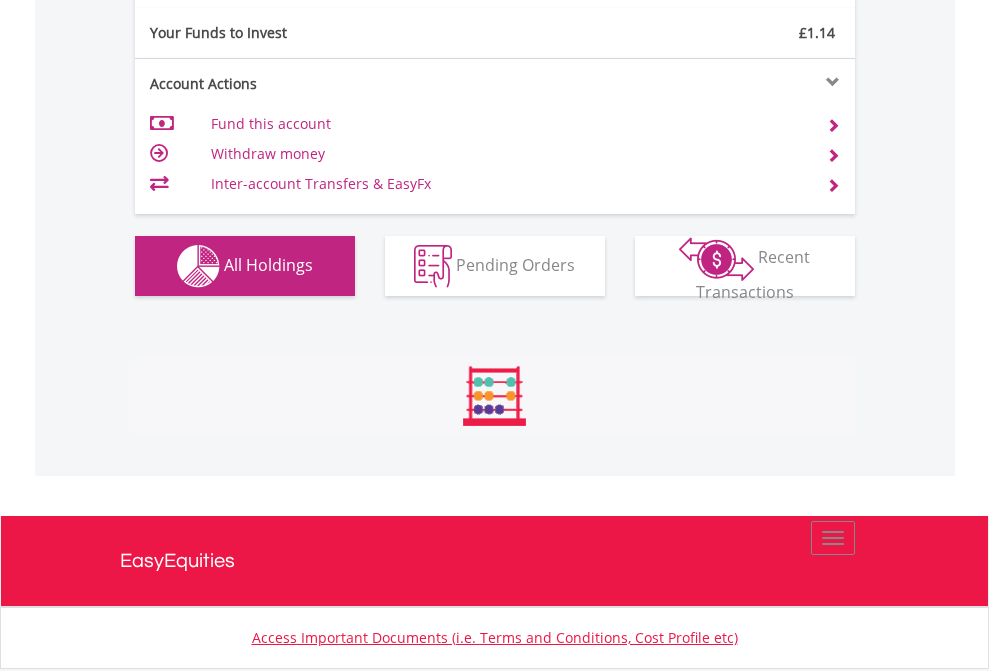 scroll, scrollTop: 999808, scrollLeft: 999687, axis: both 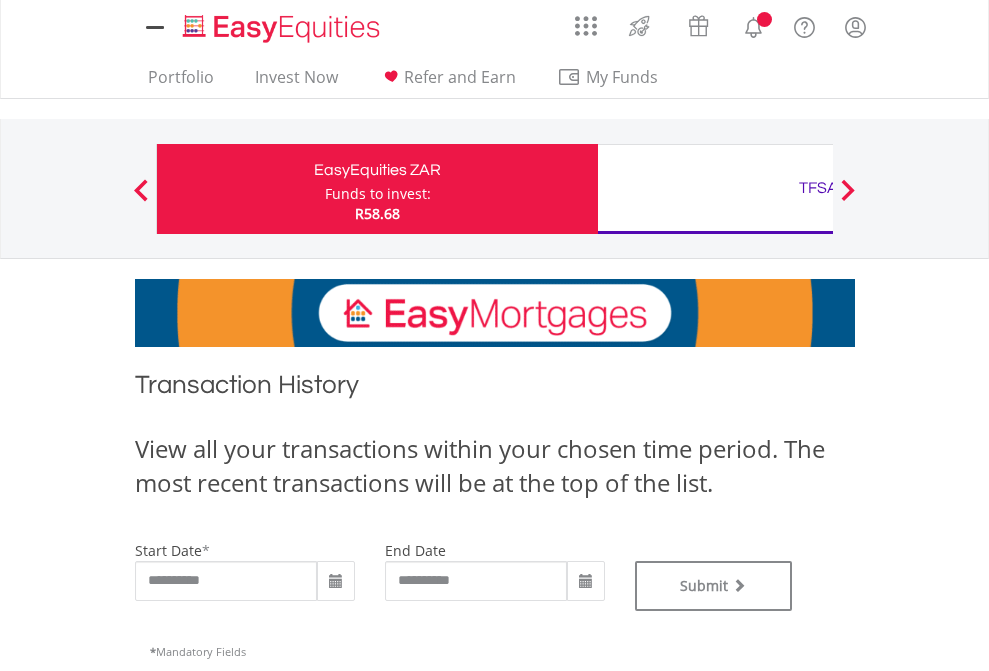 type on "**********" 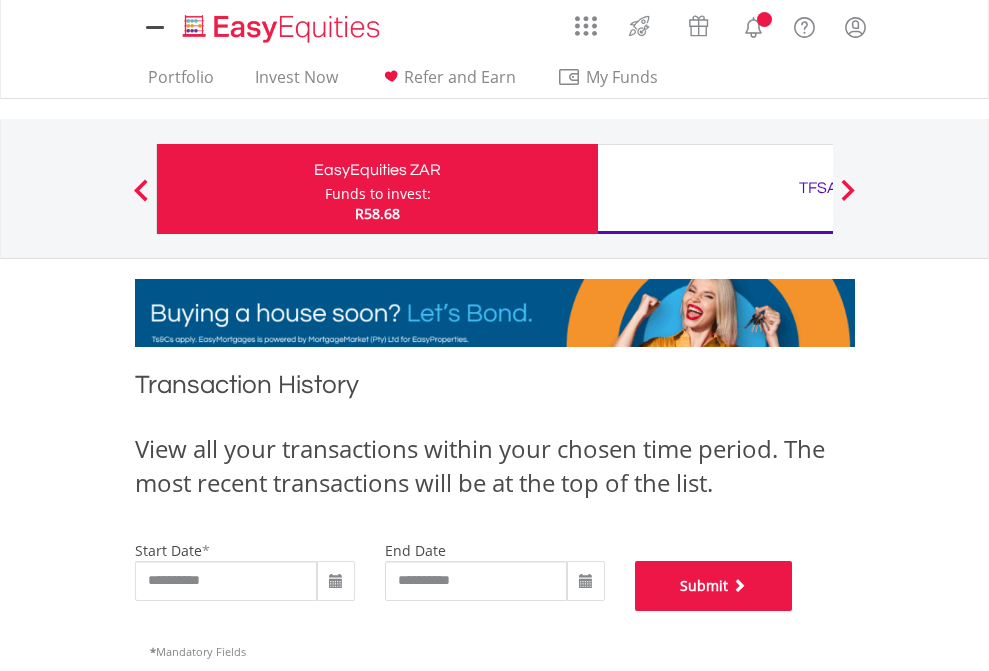 click on "Submit" at bounding box center [714, 586] 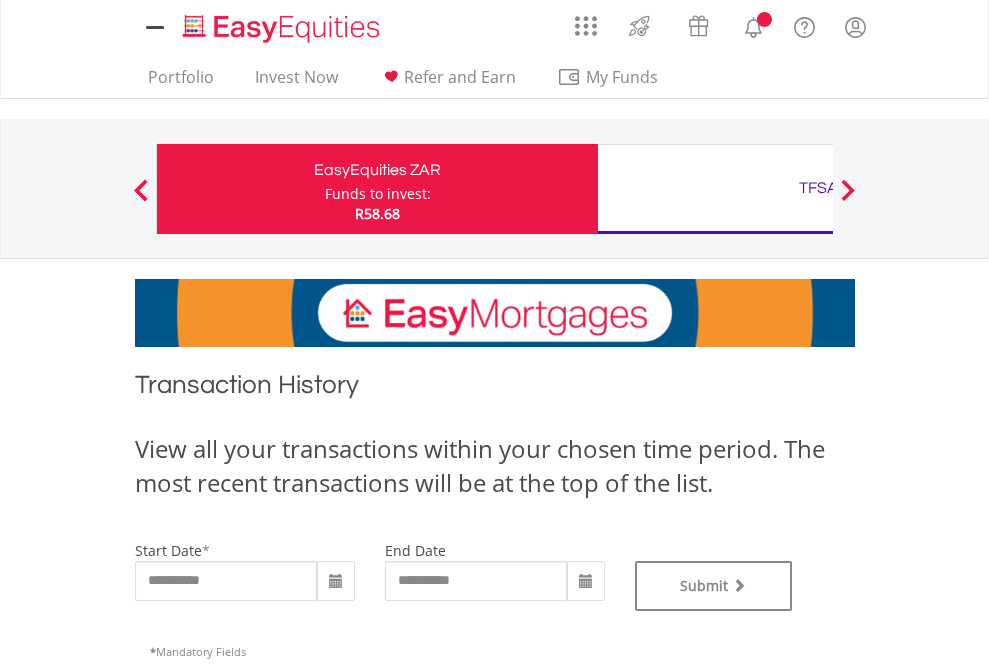 scroll, scrollTop: 0, scrollLeft: 0, axis: both 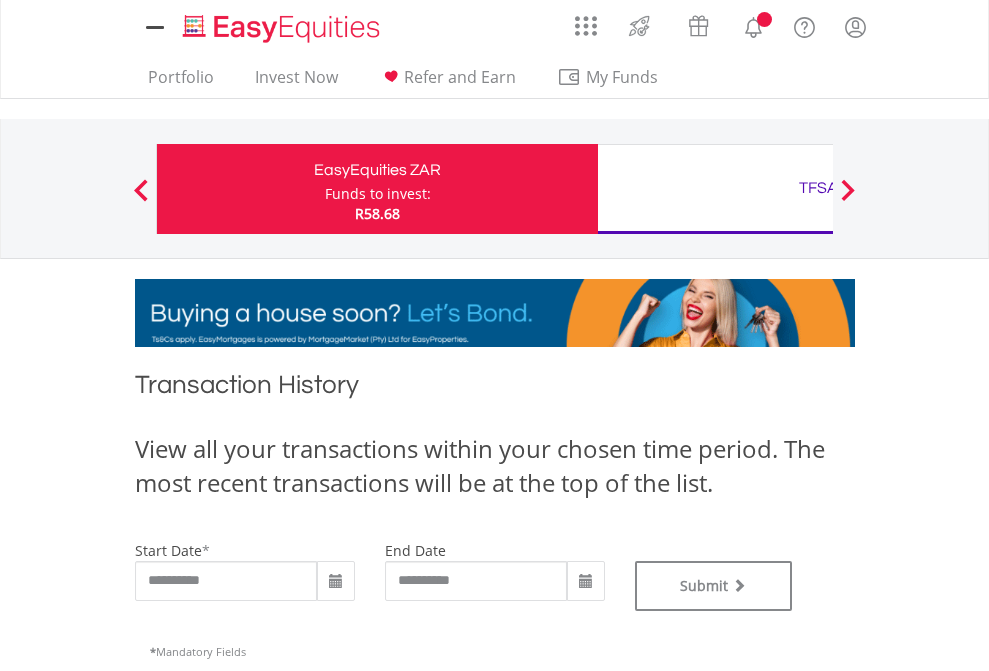 click on "TFSA" at bounding box center [818, 188] 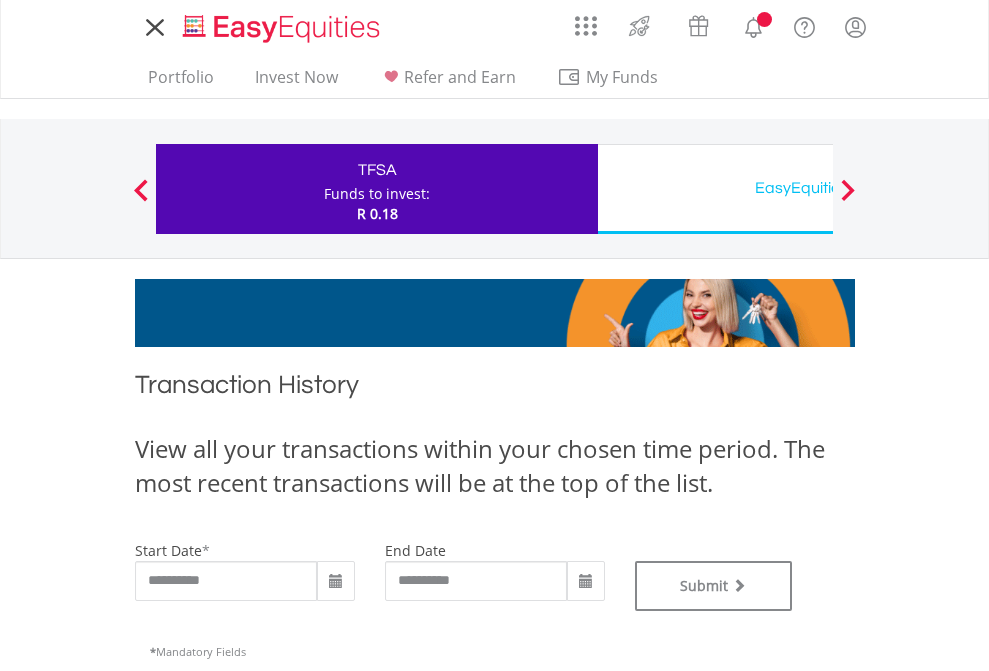 scroll, scrollTop: 0, scrollLeft: 0, axis: both 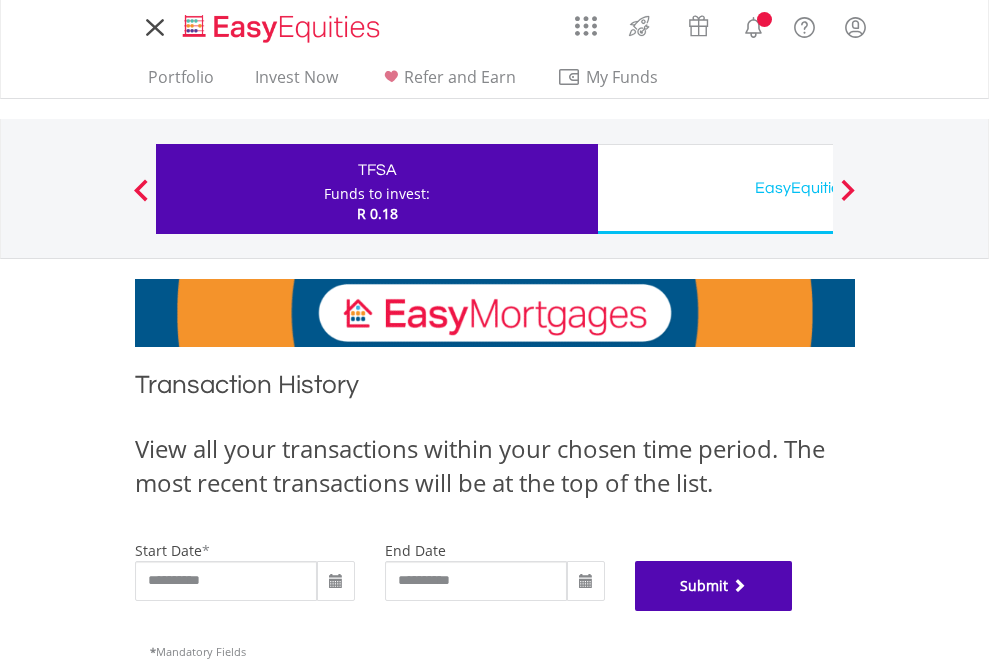click on "Submit" at bounding box center (714, 586) 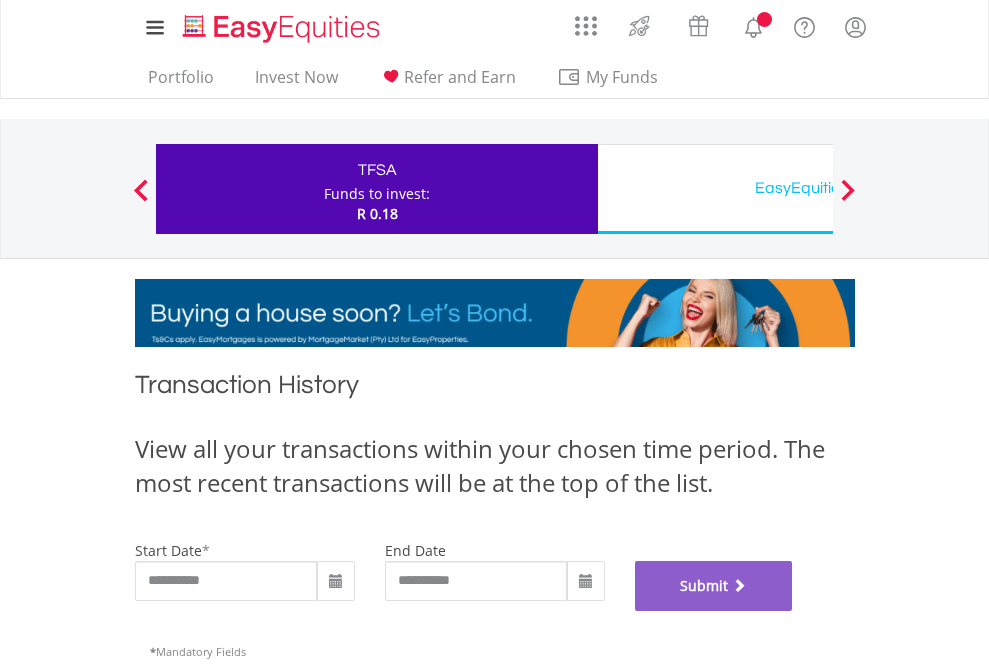 scroll, scrollTop: 811, scrollLeft: 0, axis: vertical 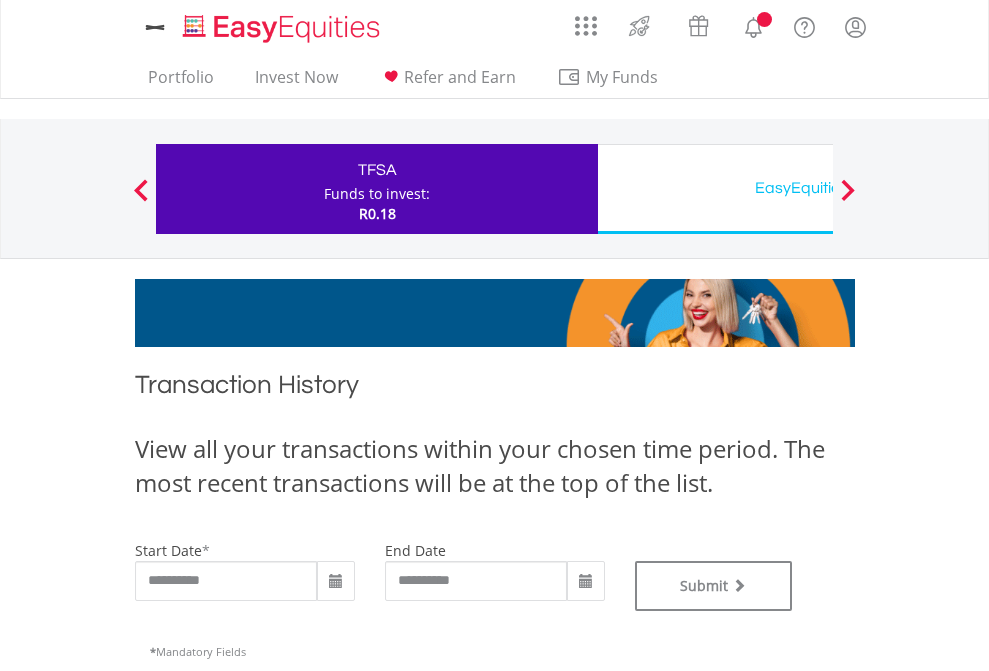 click on "EasyEquities USD" at bounding box center (818, 188) 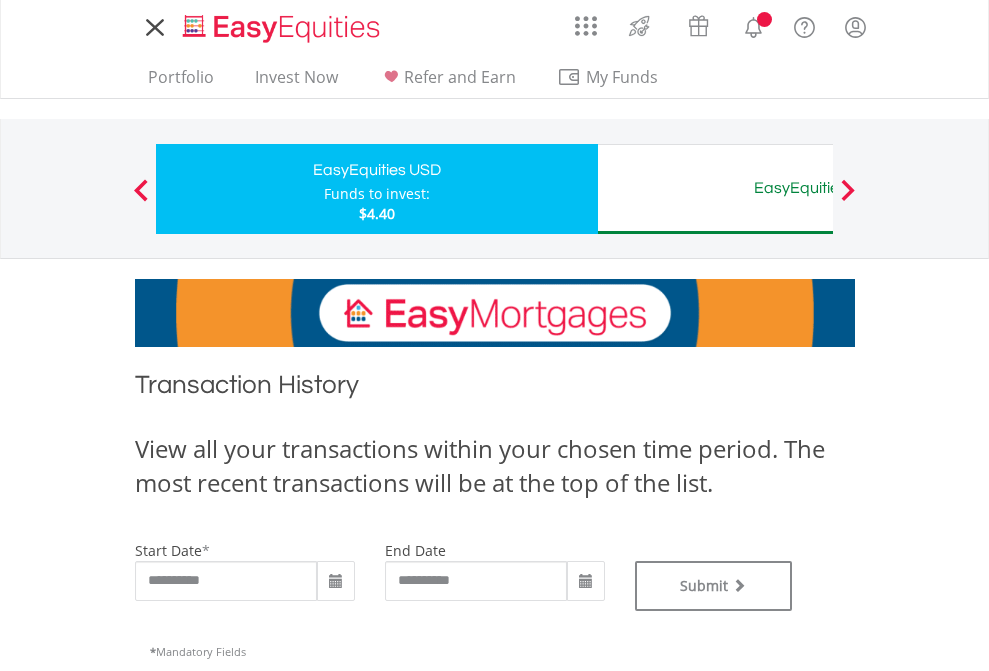scroll, scrollTop: 0, scrollLeft: 0, axis: both 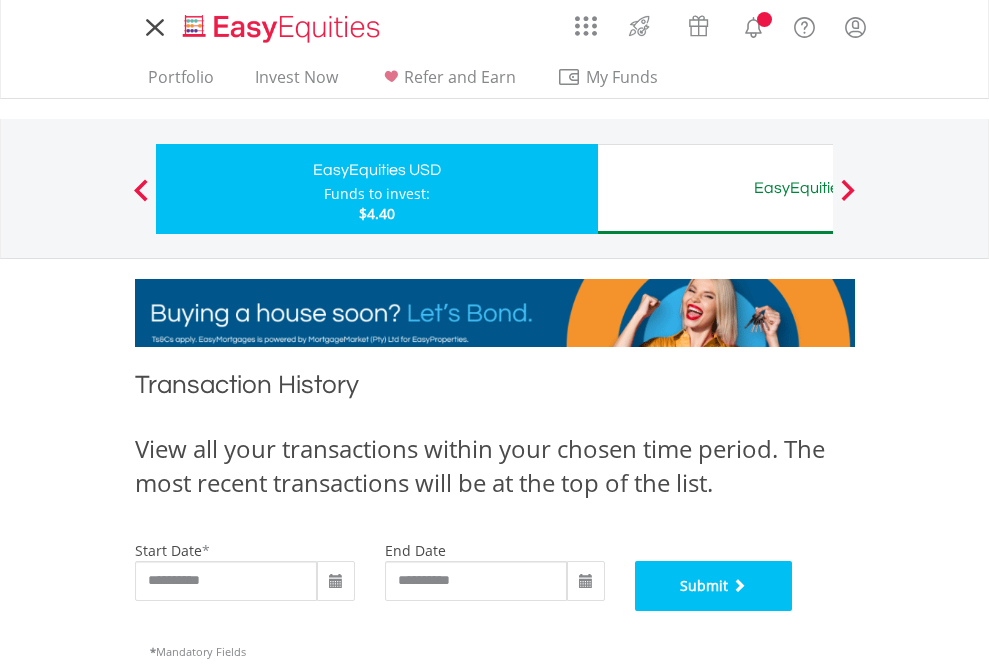 click on "Submit" at bounding box center (714, 586) 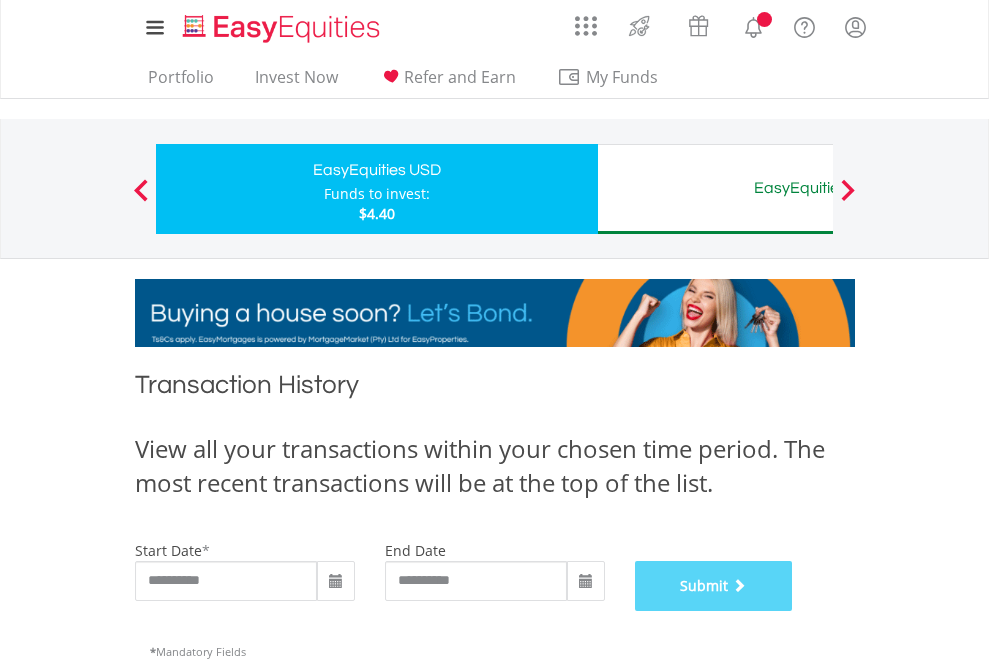 scroll, scrollTop: 811, scrollLeft: 0, axis: vertical 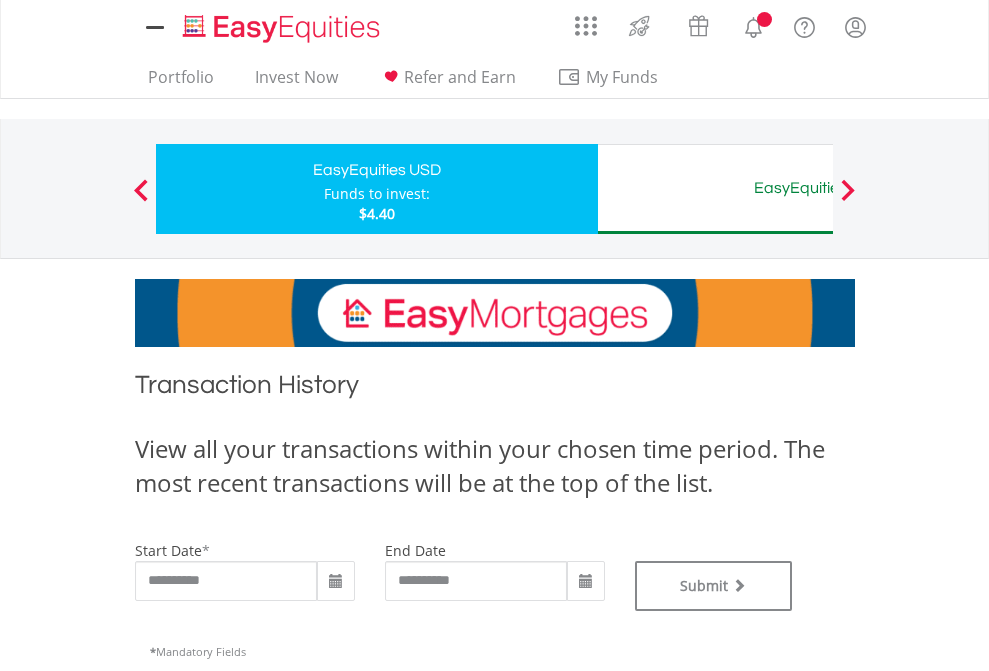 click on "EasyEquities AUD" at bounding box center (818, 188) 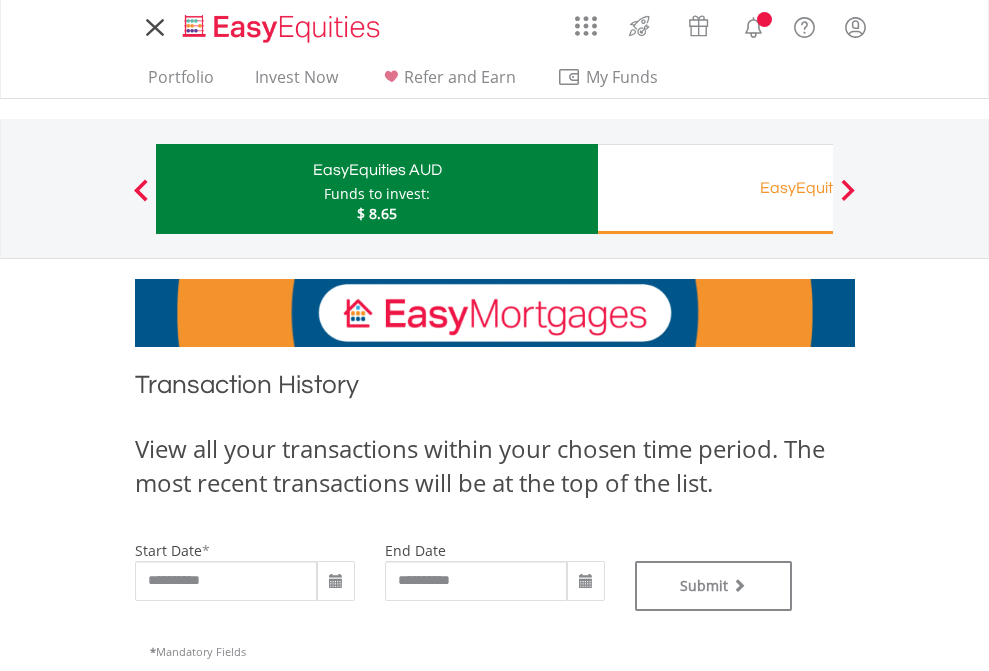 scroll, scrollTop: 0, scrollLeft: 0, axis: both 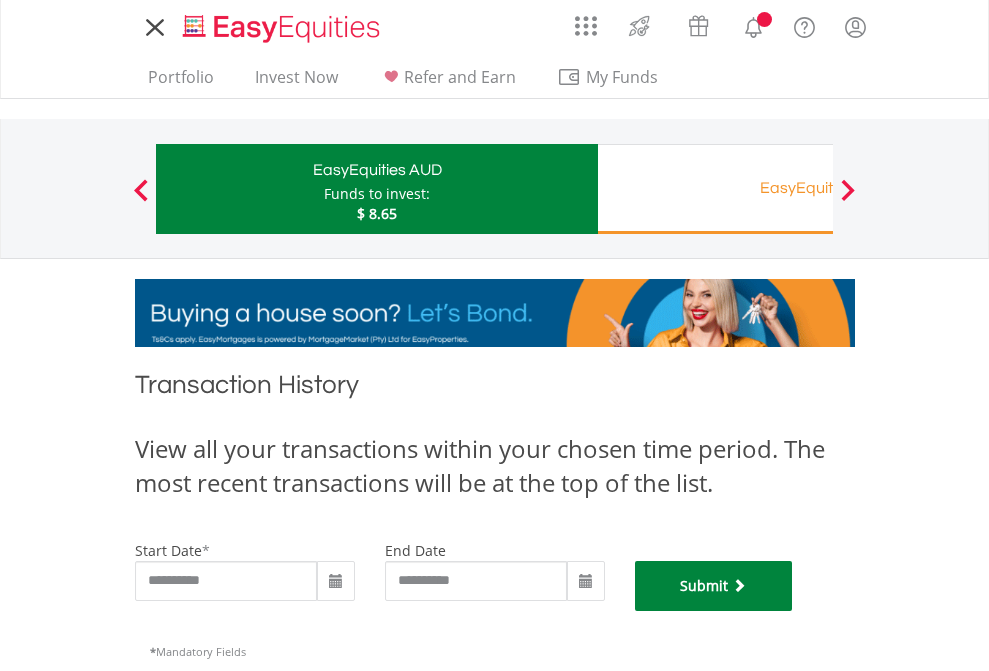 click on "Submit" at bounding box center (714, 586) 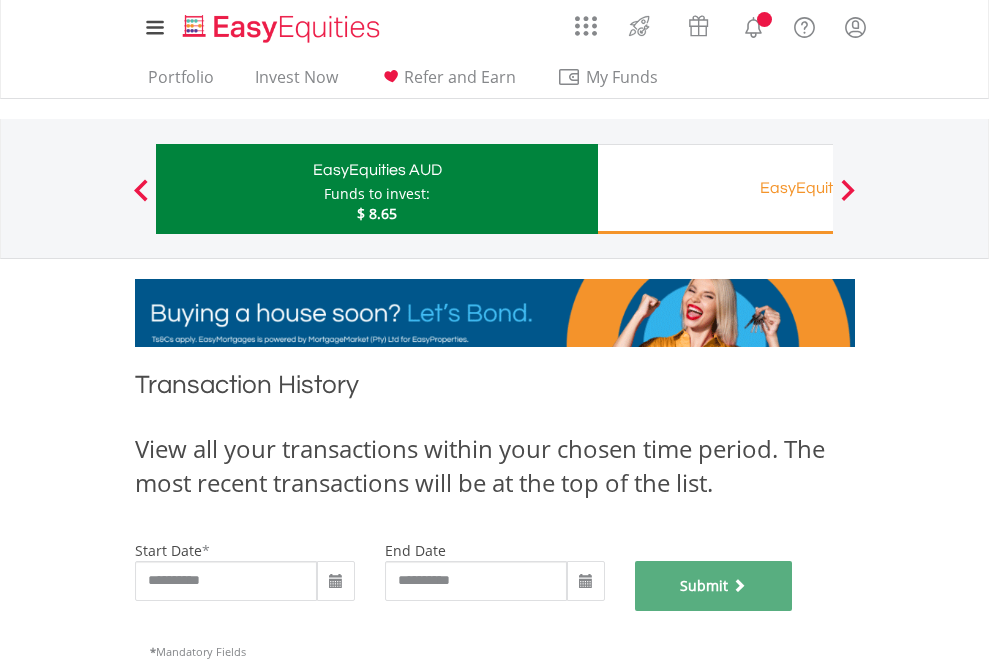 scroll, scrollTop: 811, scrollLeft: 0, axis: vertical 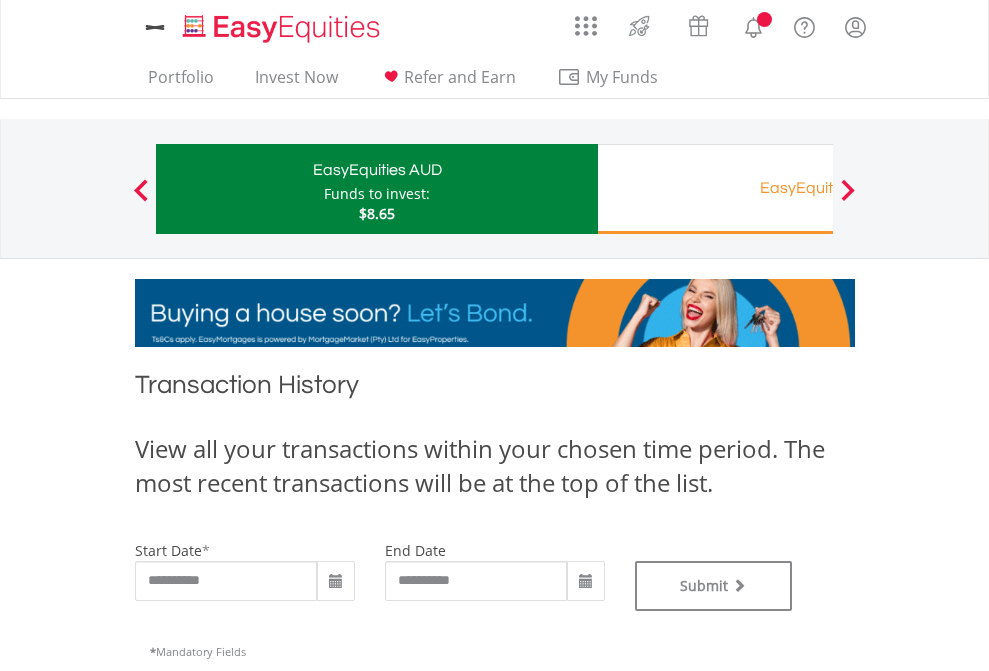 click on "EasyEquities RA" at bounding box center (818, 188) 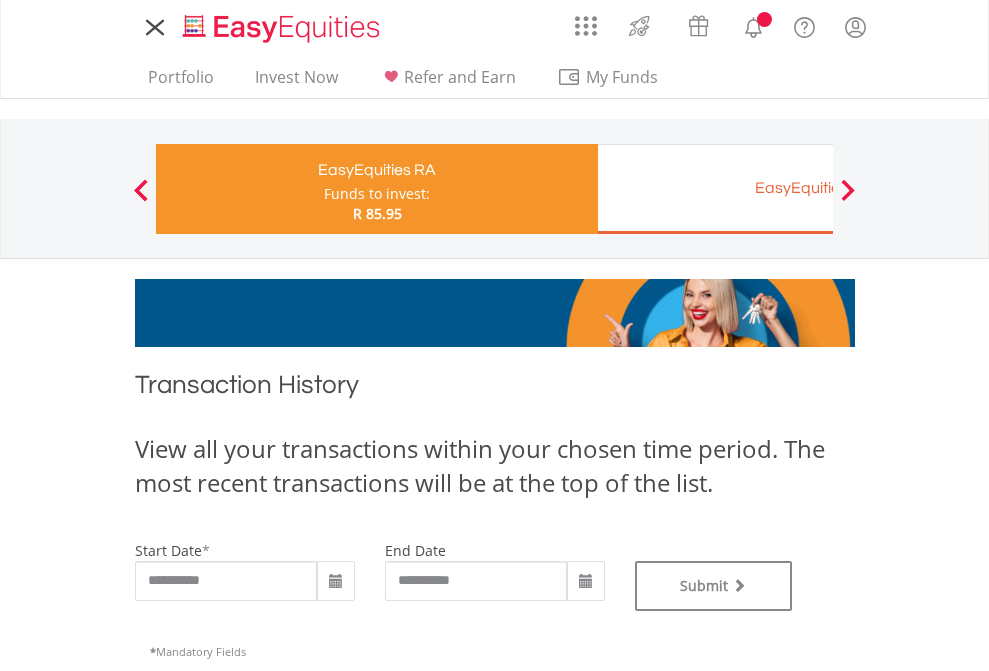 scroll, scrollTop: 0, scrollLeft: 0, axis: both 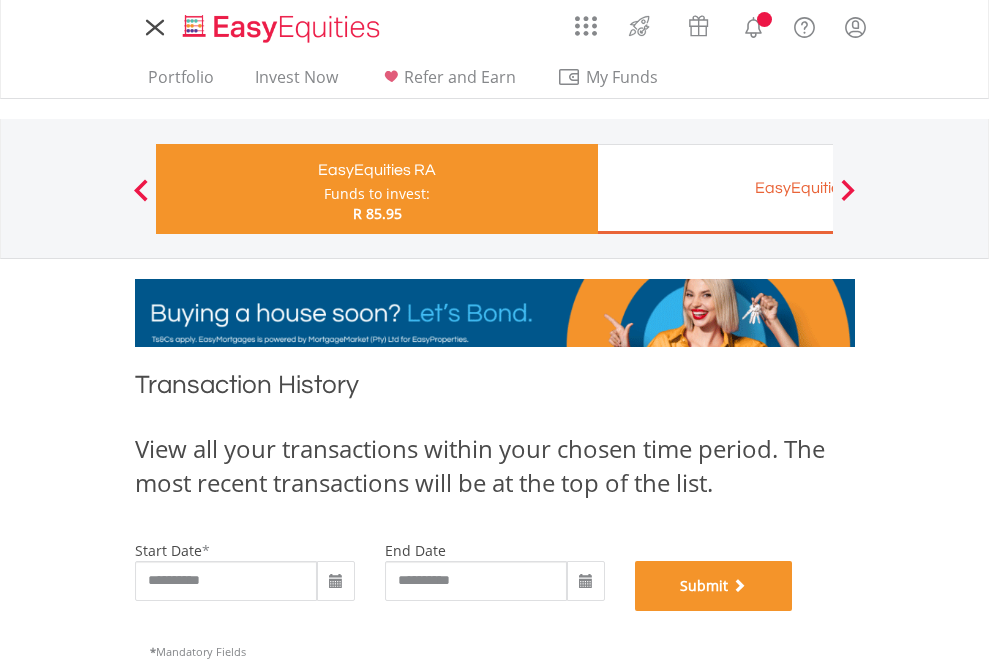 click on "Submit" at bounding box center (714, 586) 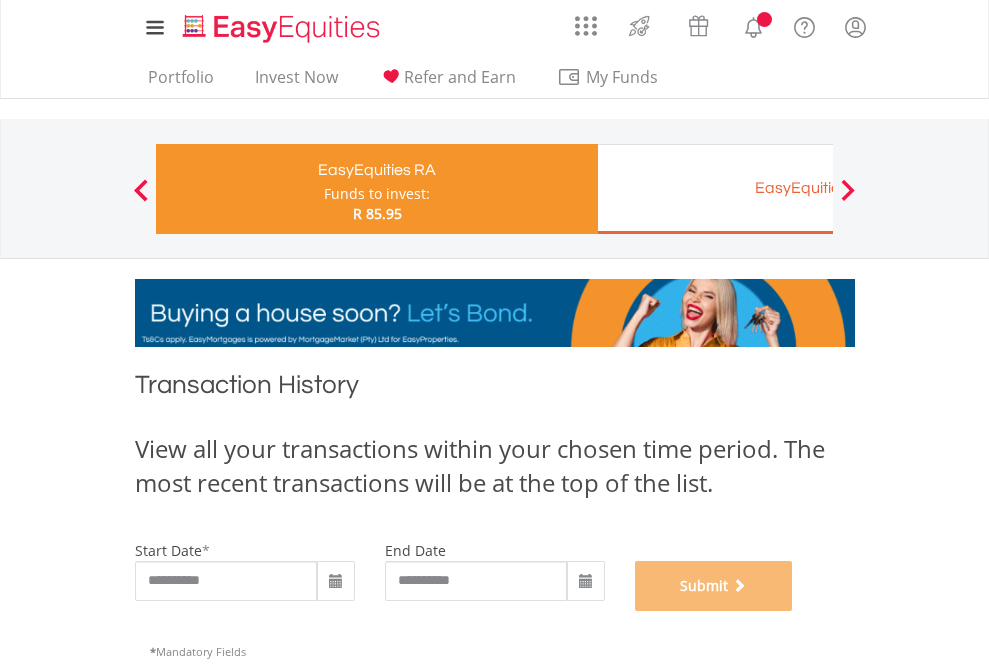 scroll, scrollTop: 811, scrollLeft: 0, axis: vertical 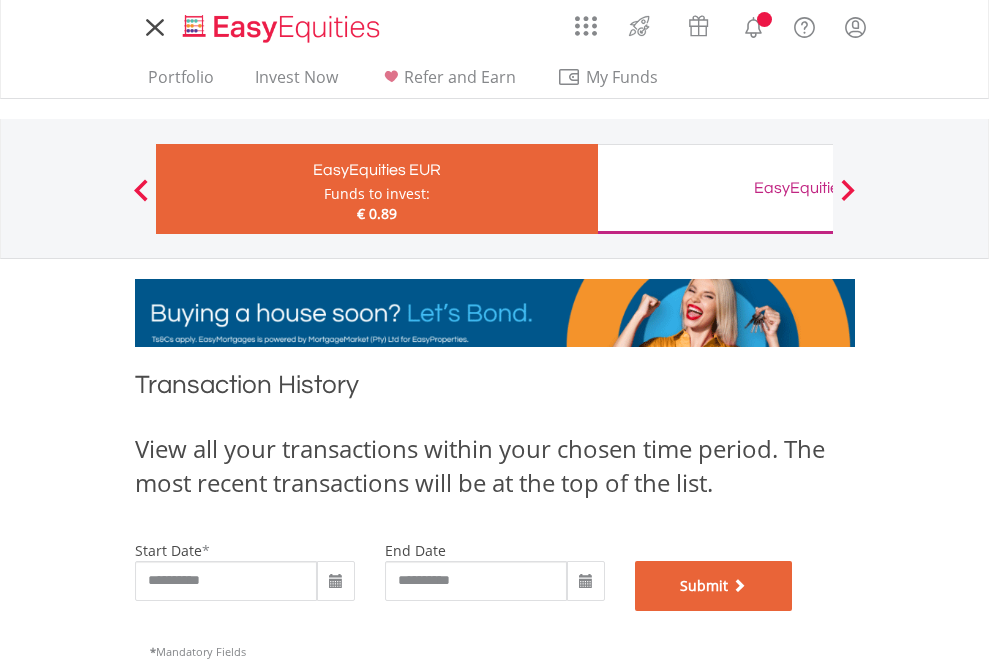 click on "Submit" at bounding box center [714, 586] 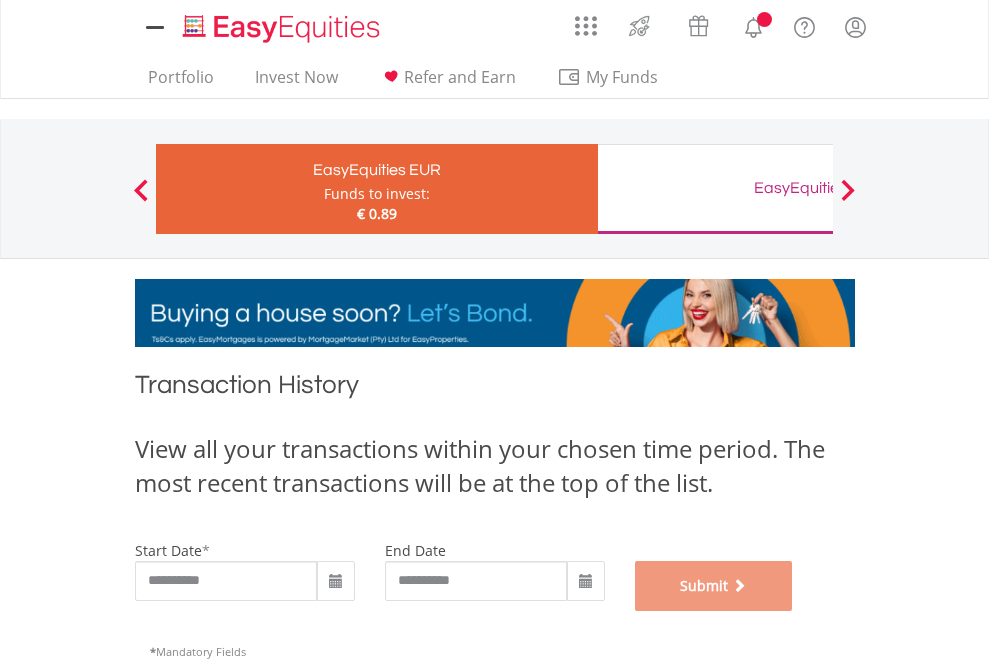 scroll, scrollTop: 811, scrollLeft: 0, axis: vertical 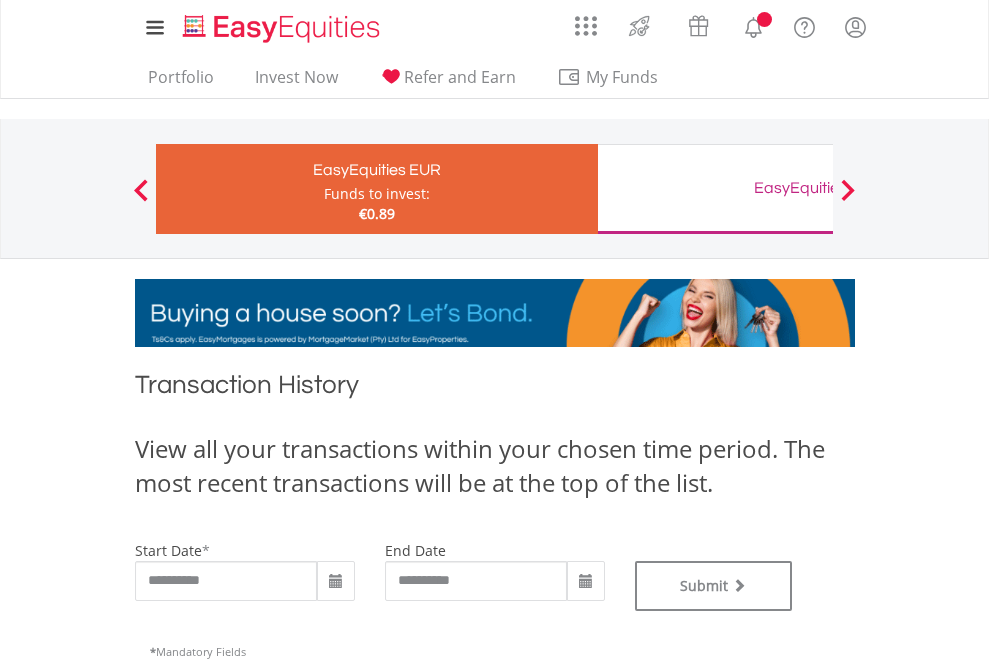 click on "EasyEquities GBP" at bounding box center (818, 188) 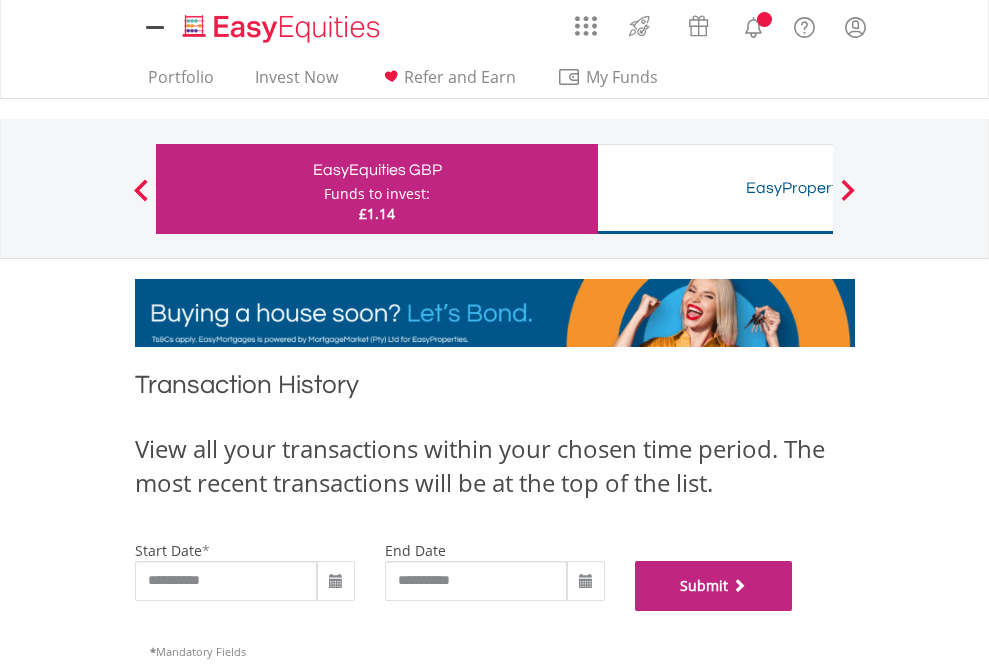click on "Submit" at bounding box center (714, 586) 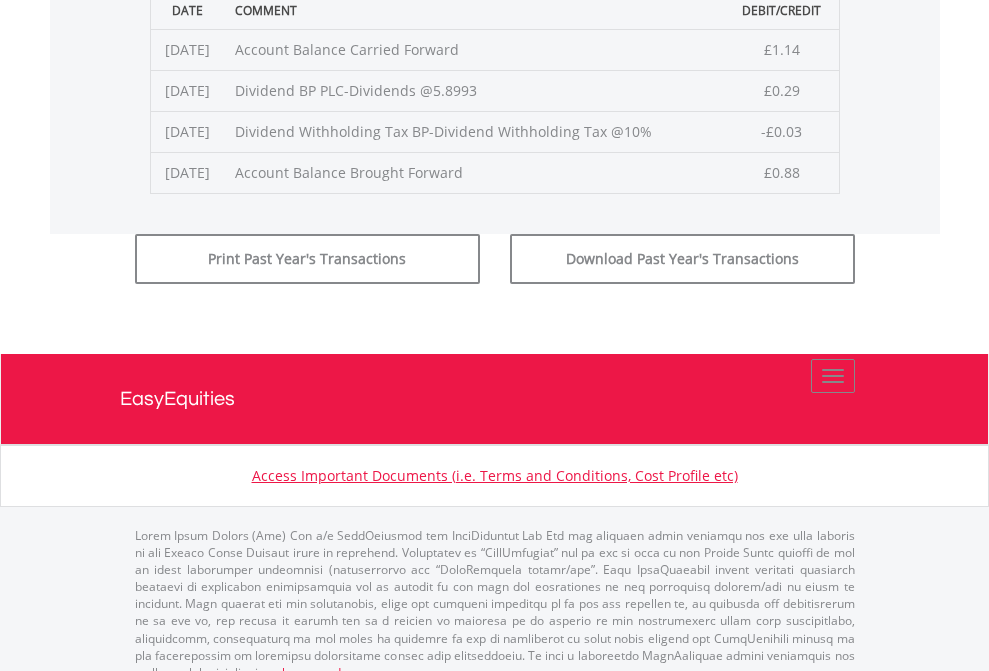 scroll, scrollTop: 811, scrollLeft: 0, axis: vertical 